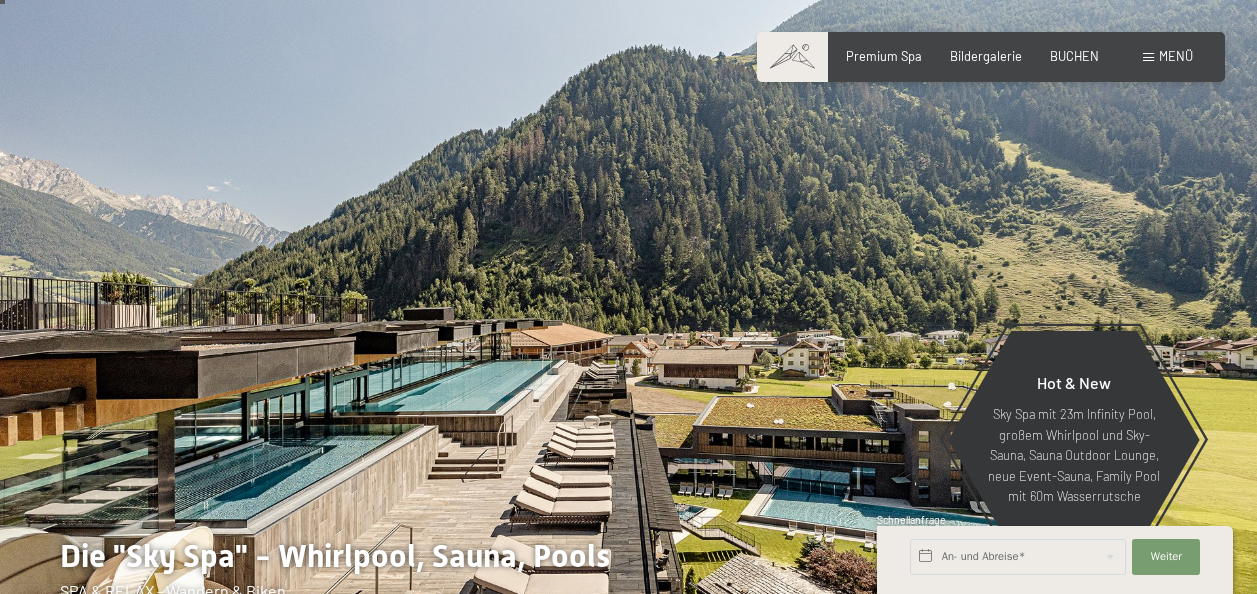 scroll, scrollTop: 35, scrollLeft: 0, axis: vertical 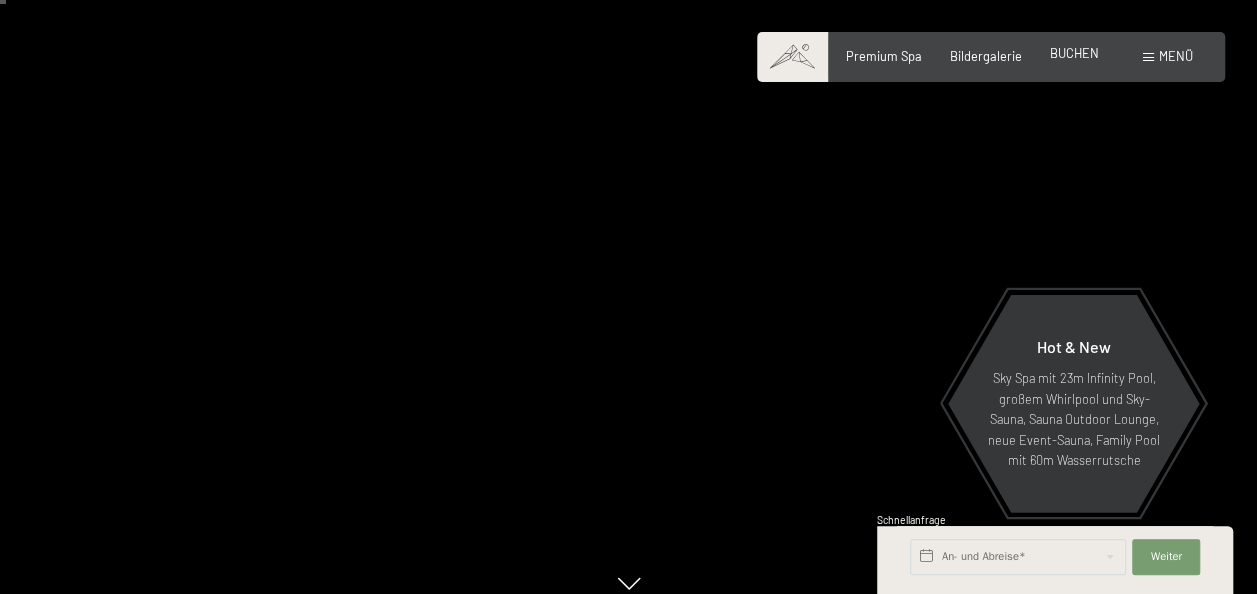 click on "BUCHEN" at bounding box center (1074, 53) 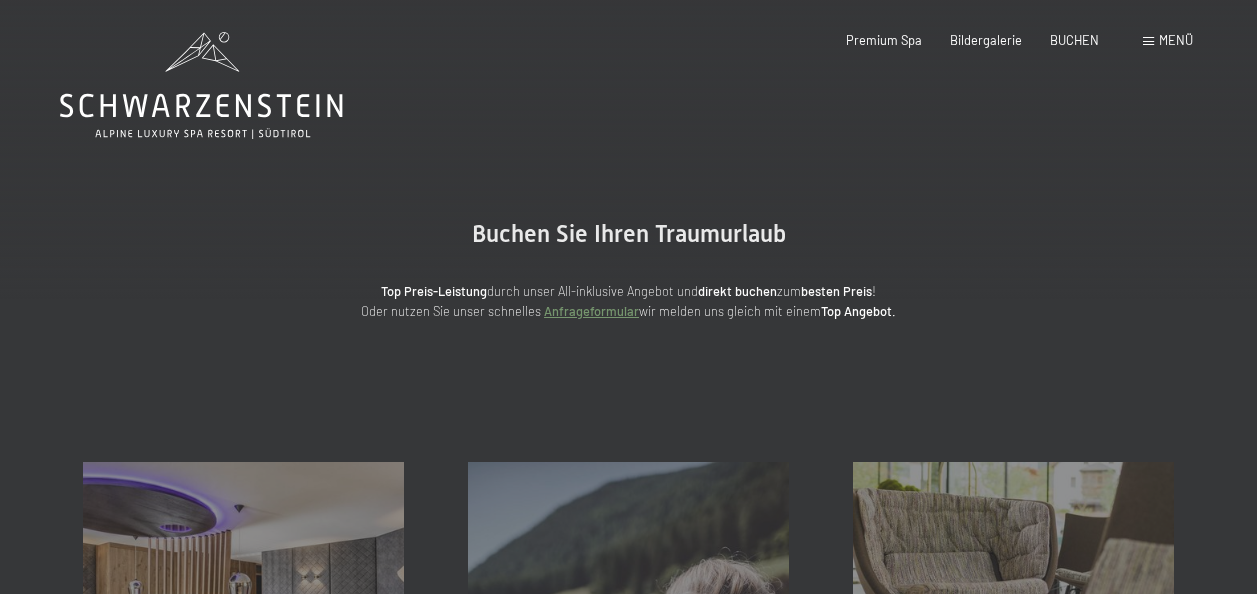 scroll, scrollTop: 0, scrollLeft: 0, axis: both 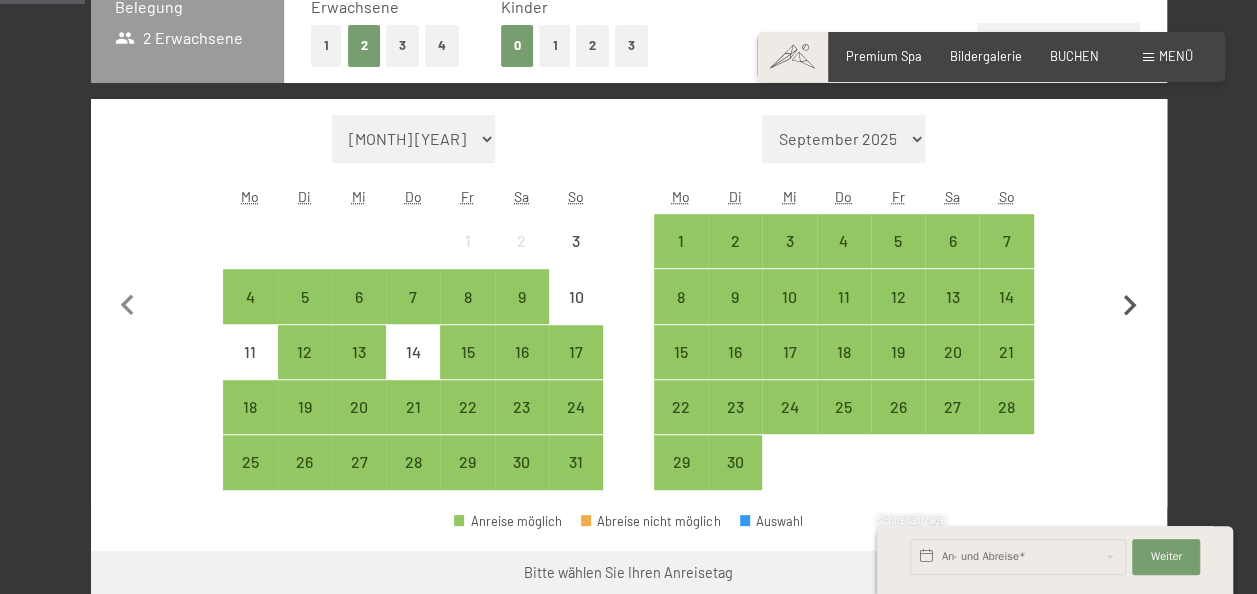 click 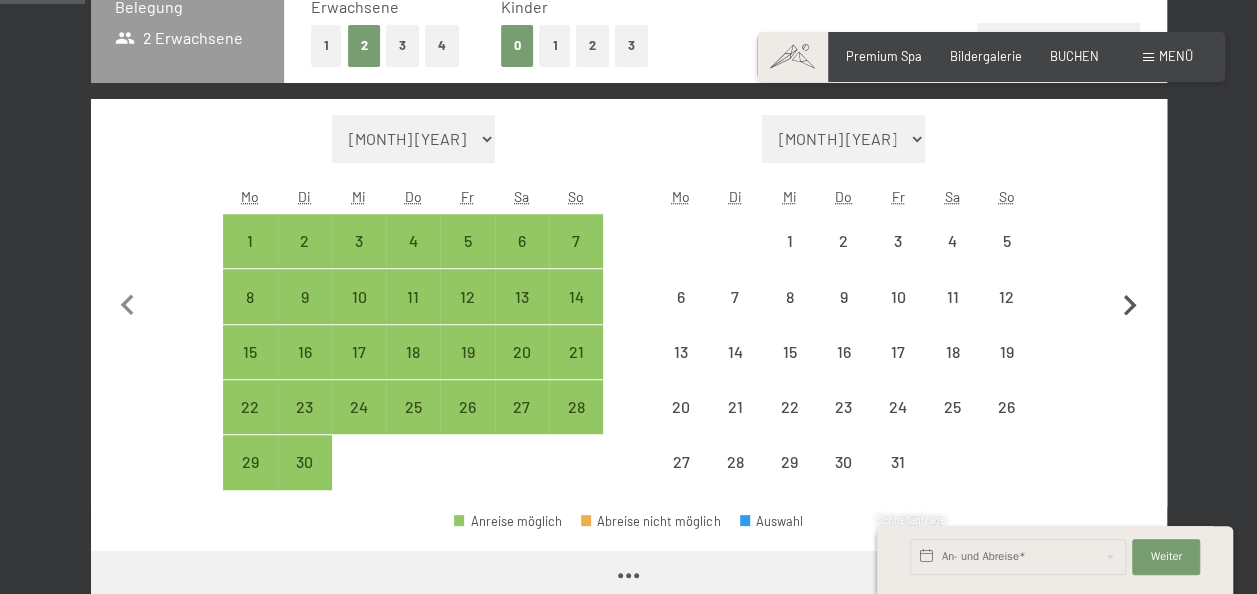 click 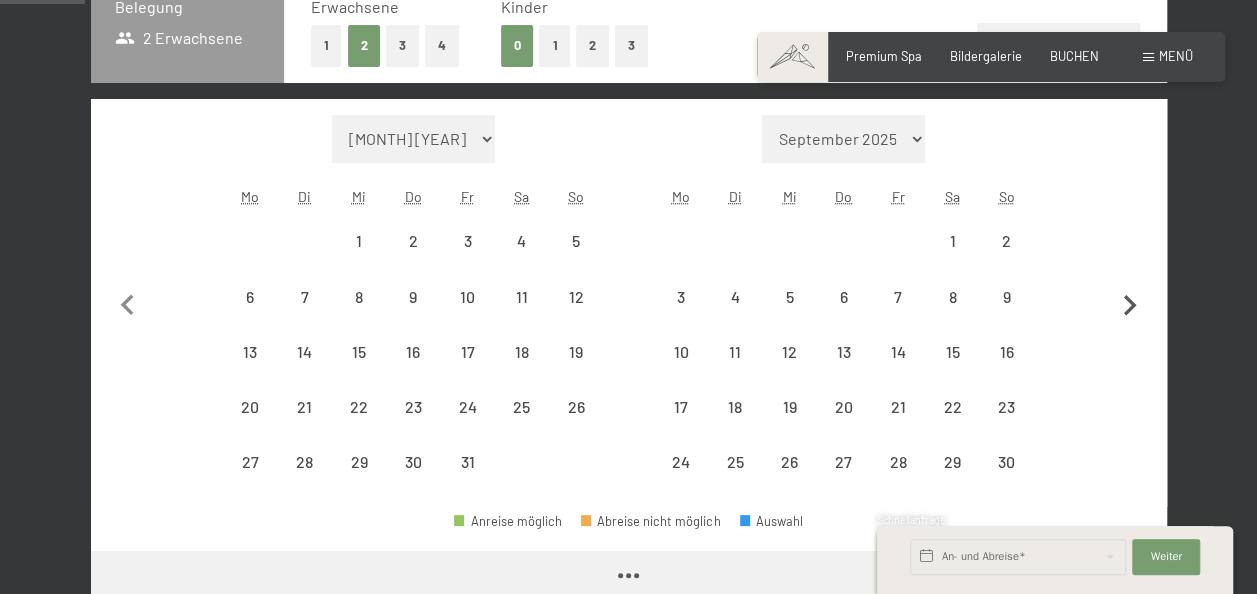 select on "2025-10-01" 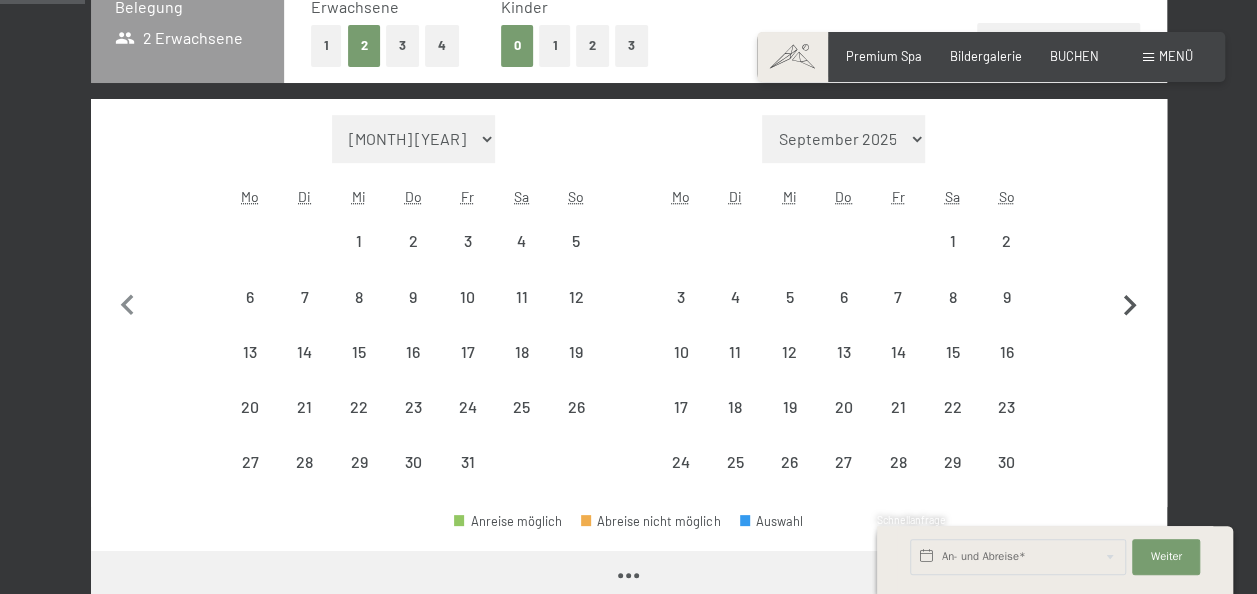 select on "[DATE]" 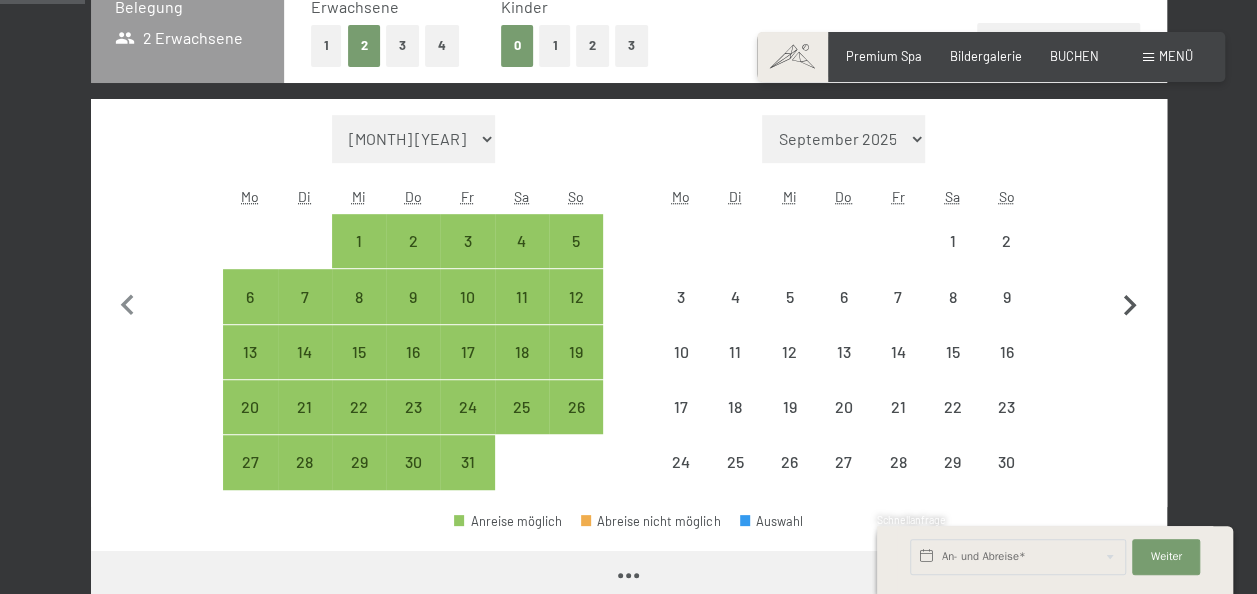 click 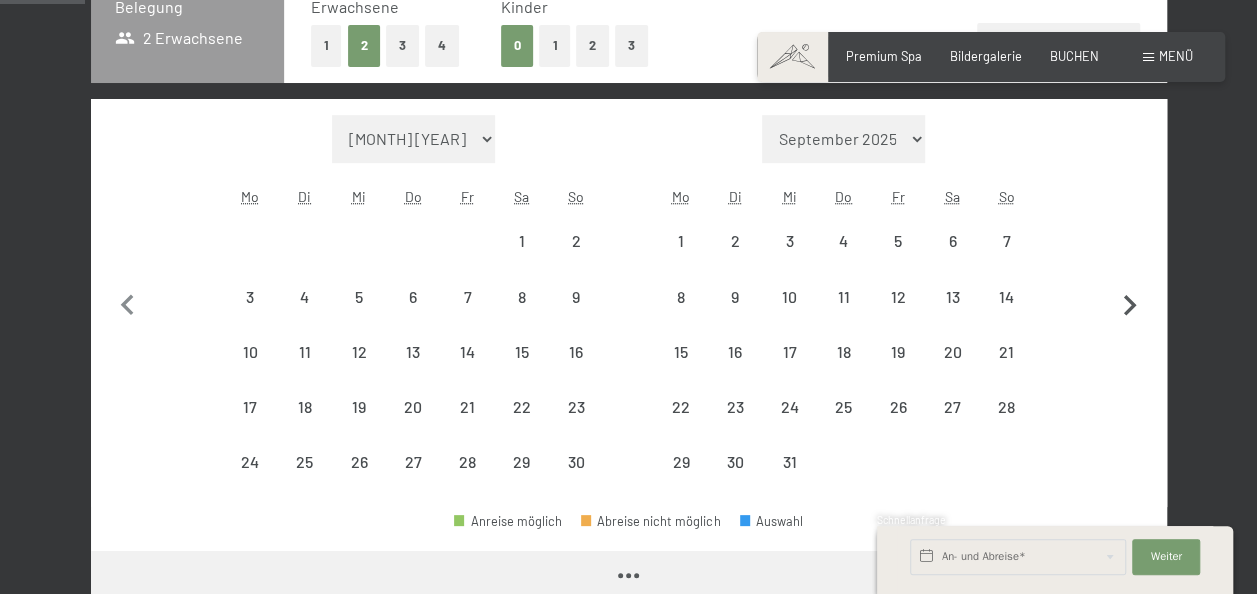 select on "[DATE]" 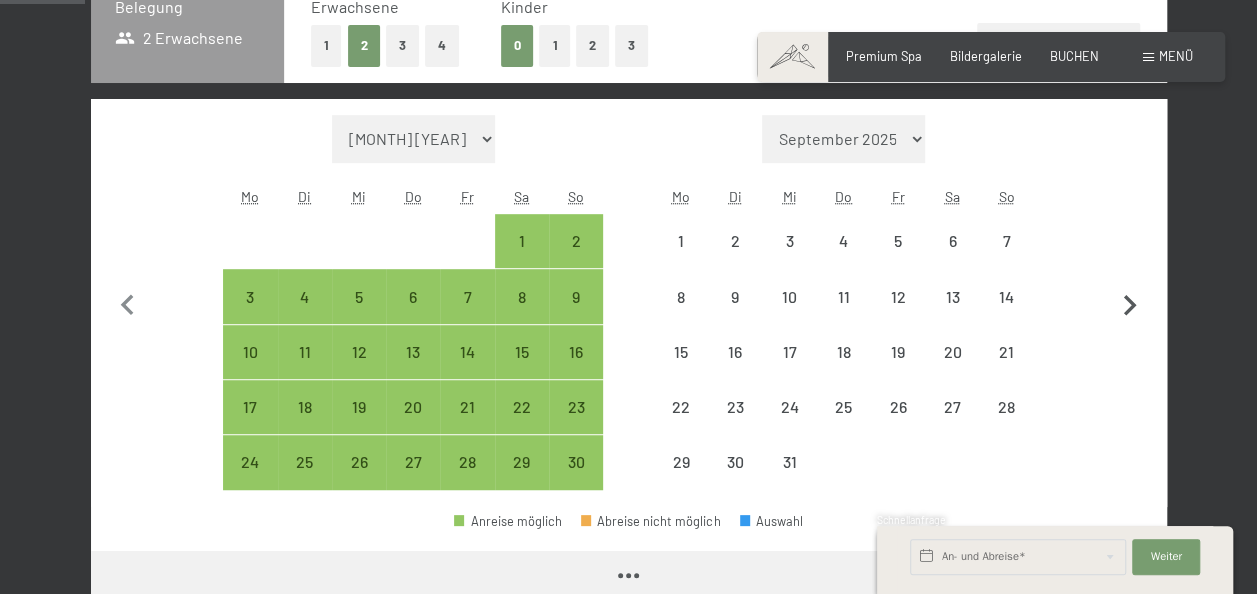 click 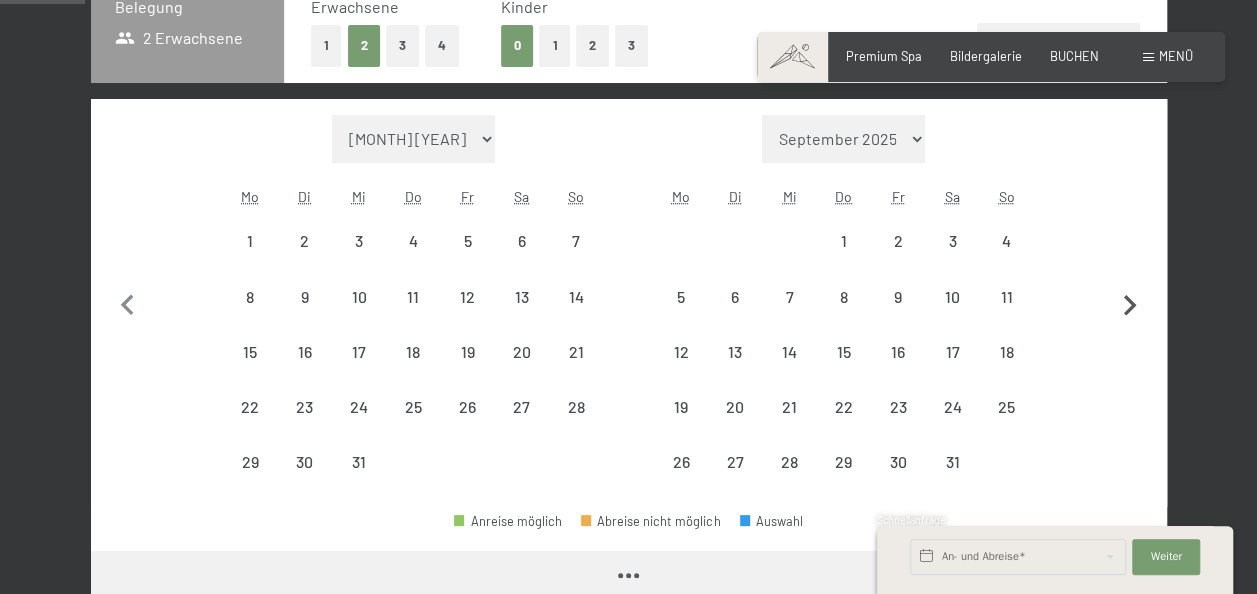 select on "[YEAR]-[MONTH]-[DAY]" 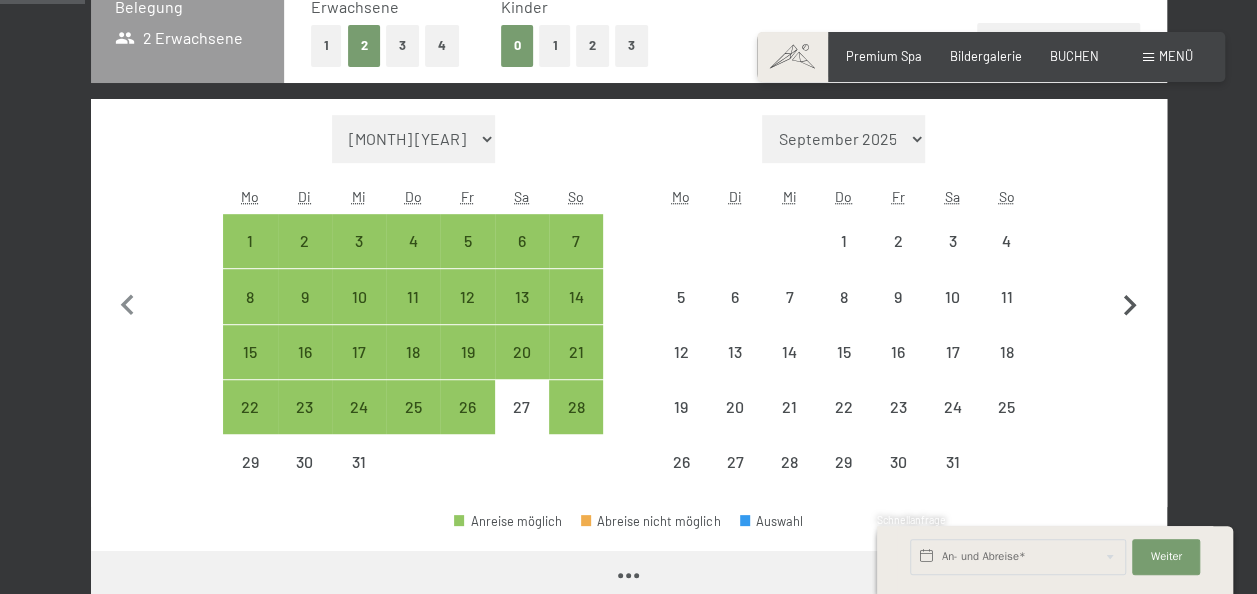 click 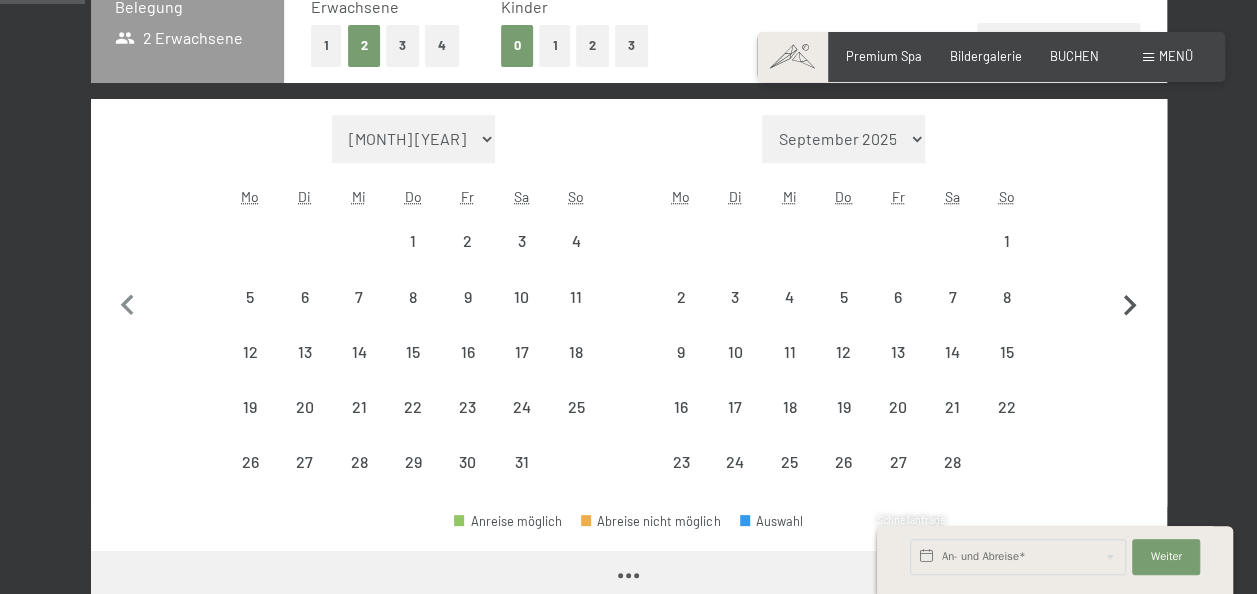 select on "[YEAR]-[MONTH]-[DAY]" 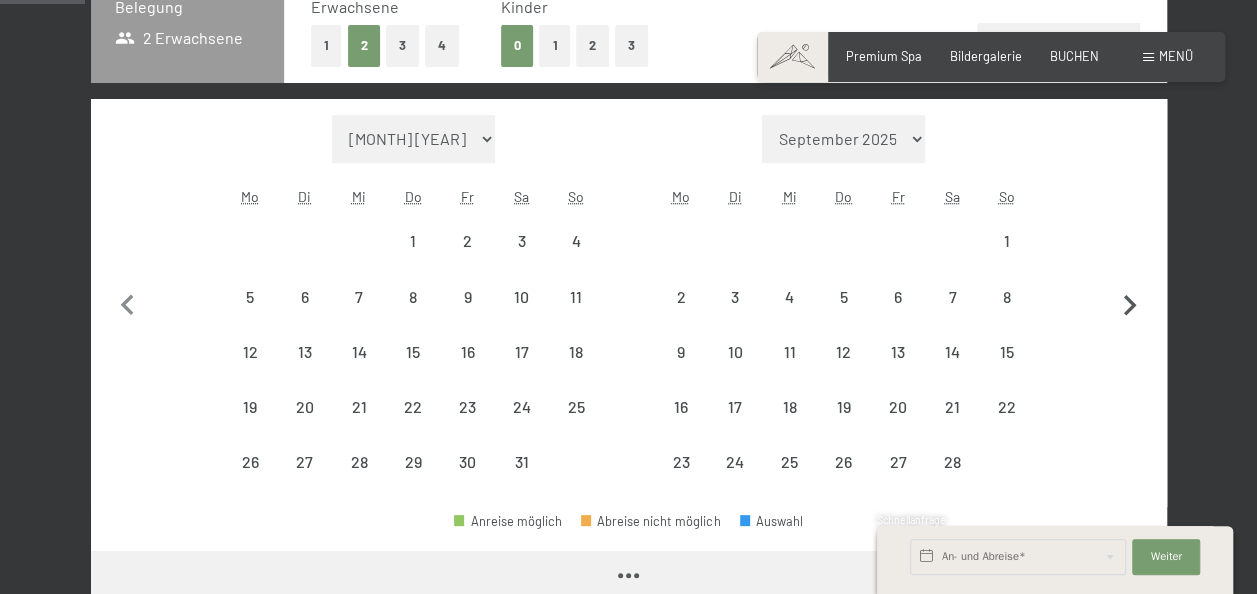select on "[YEAR]-[MONTH]-[DAY]" 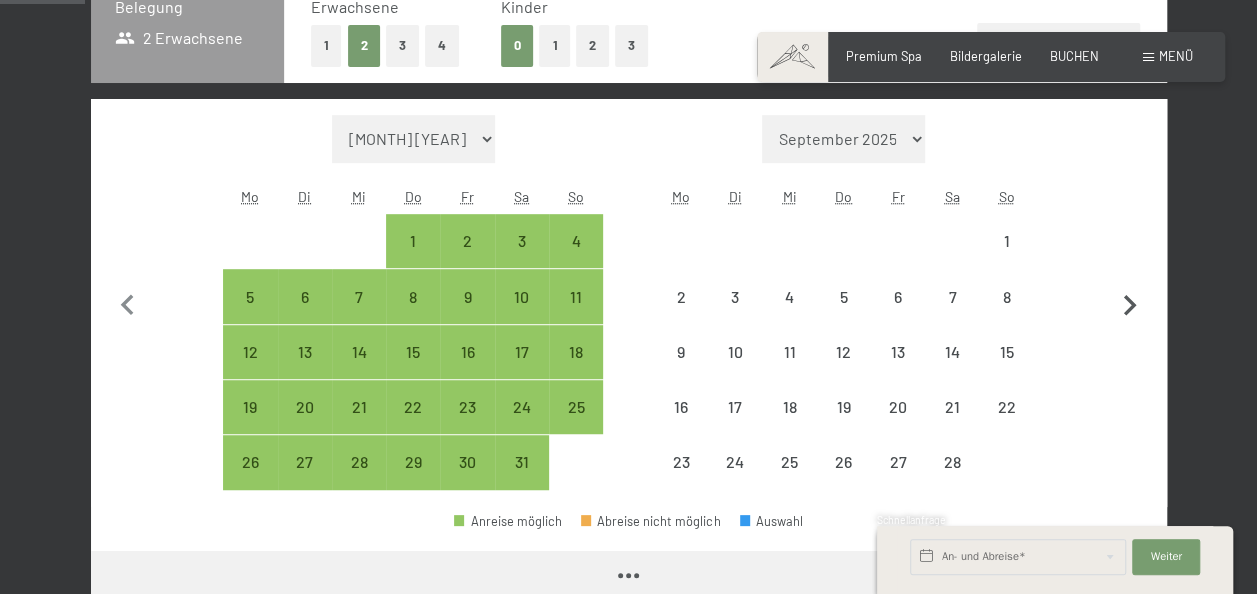 select on "[YEAR]-[MONTH]-[DAY]" 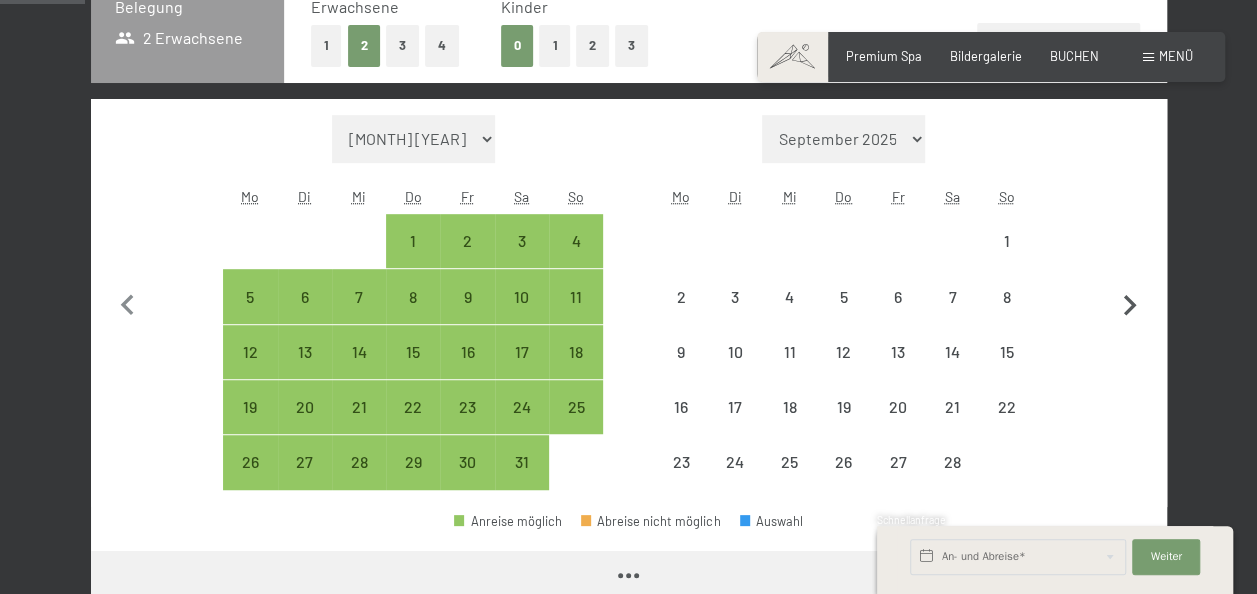 select on "[YEAR]-[MONTH]-[DAY]" 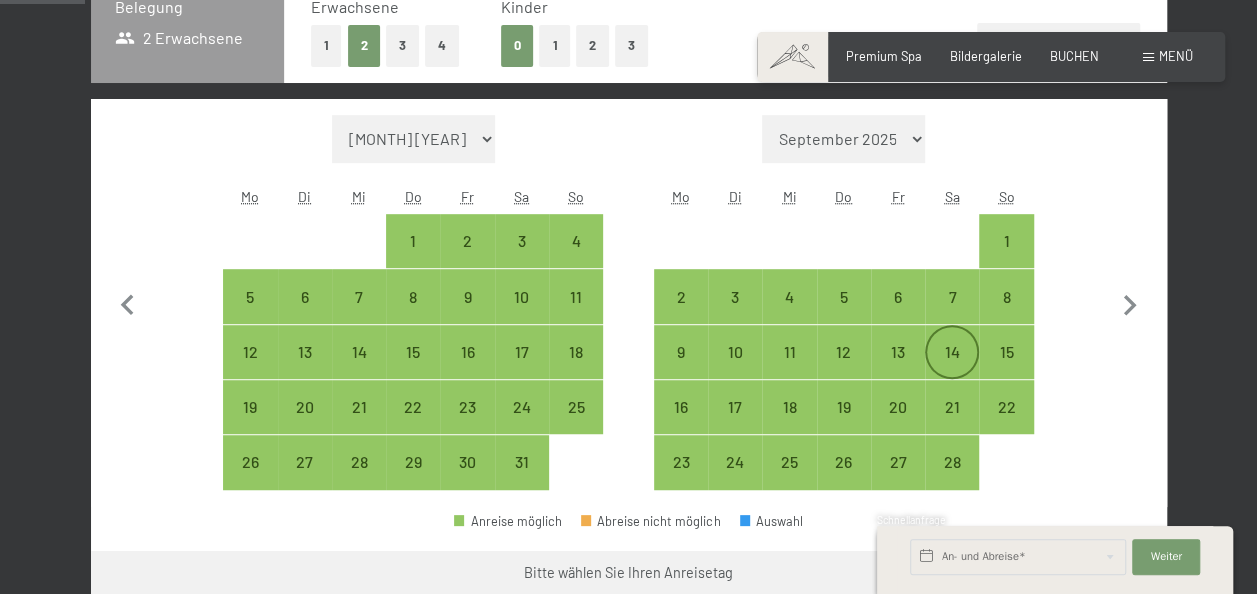 click on "14" at bounding box center (952, 369) 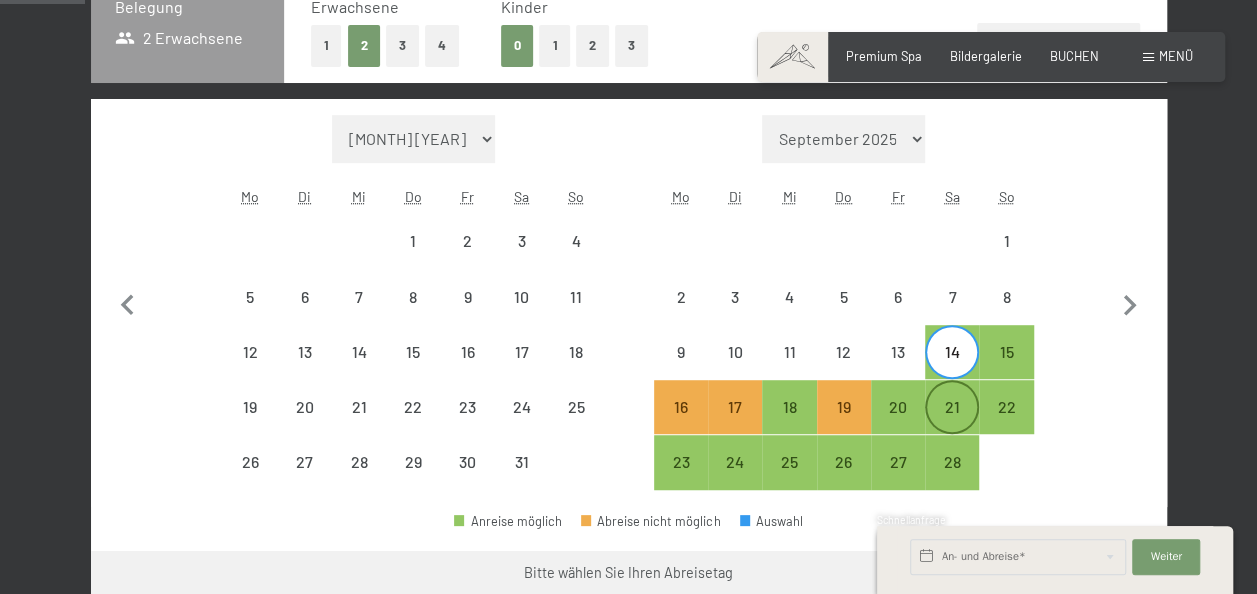 click on "21" at bounding box center (952, 424) 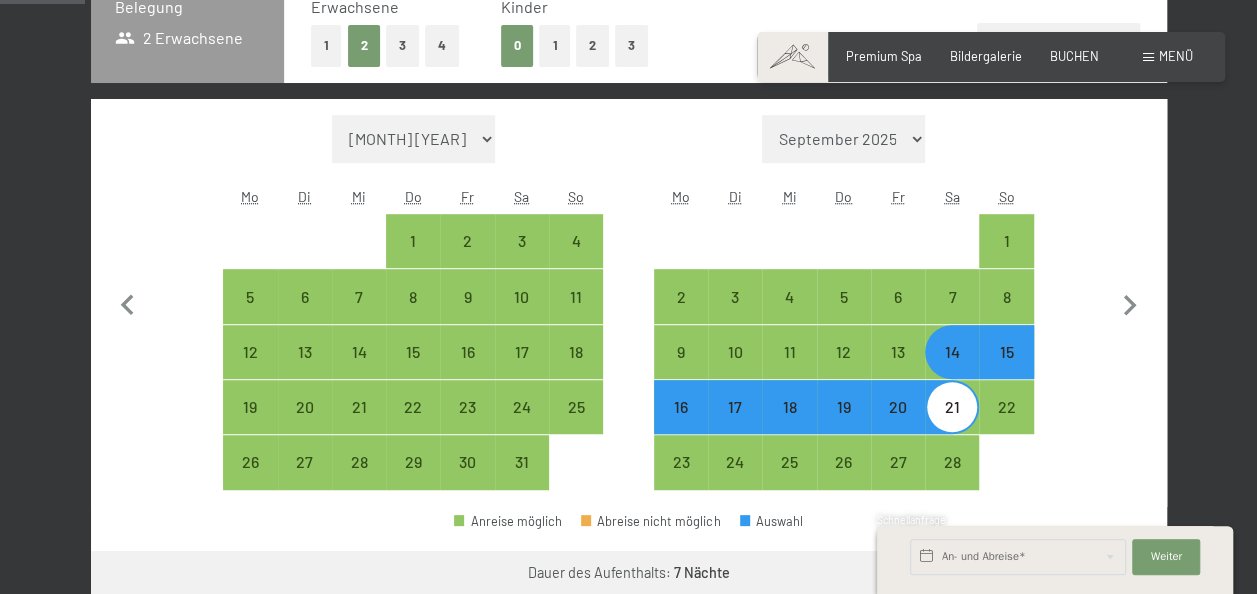 click on "2" at bounding box center (592, 45) 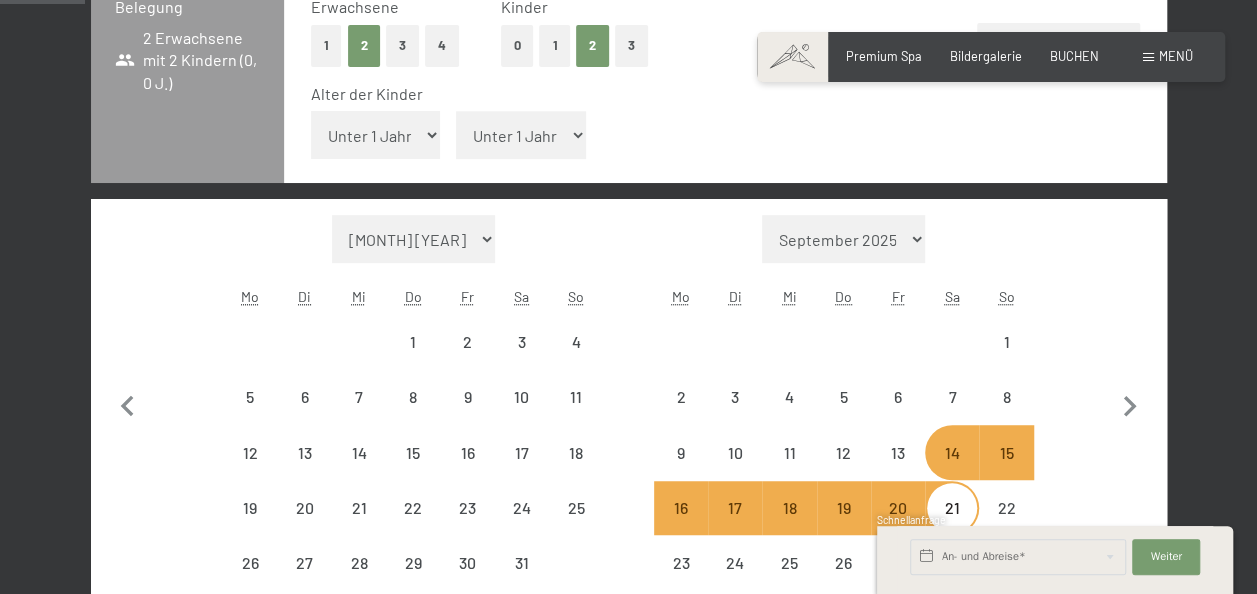 select on "[YEAR]-[MONTH]-[DAY]" 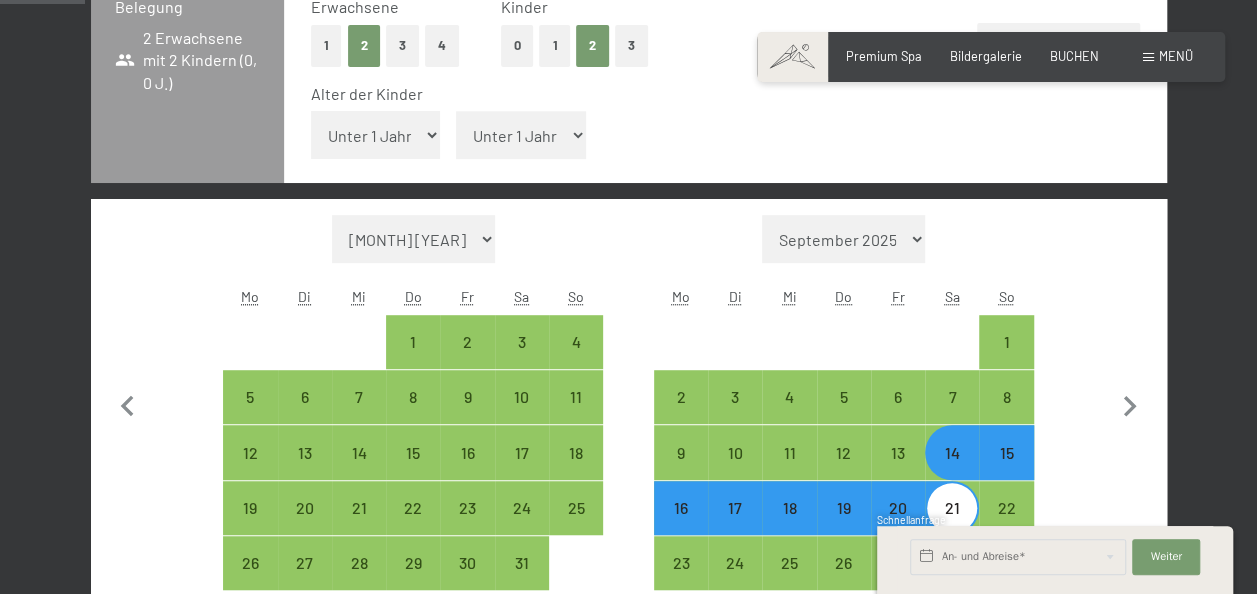 click on "Unter 1 Jahr 1 Jahr 2 Jahre 3 Jahre 4 Jahre 5 Jahre 6 Jahre 7 Jahre 8 Jahre 9 Jahre 10 Jahre 11 Jahre 12 Jahre 13 Jahre 14 Jahre 15 Jahre 16 Jahre 17 Jahre" at bounding box center (376, 135) 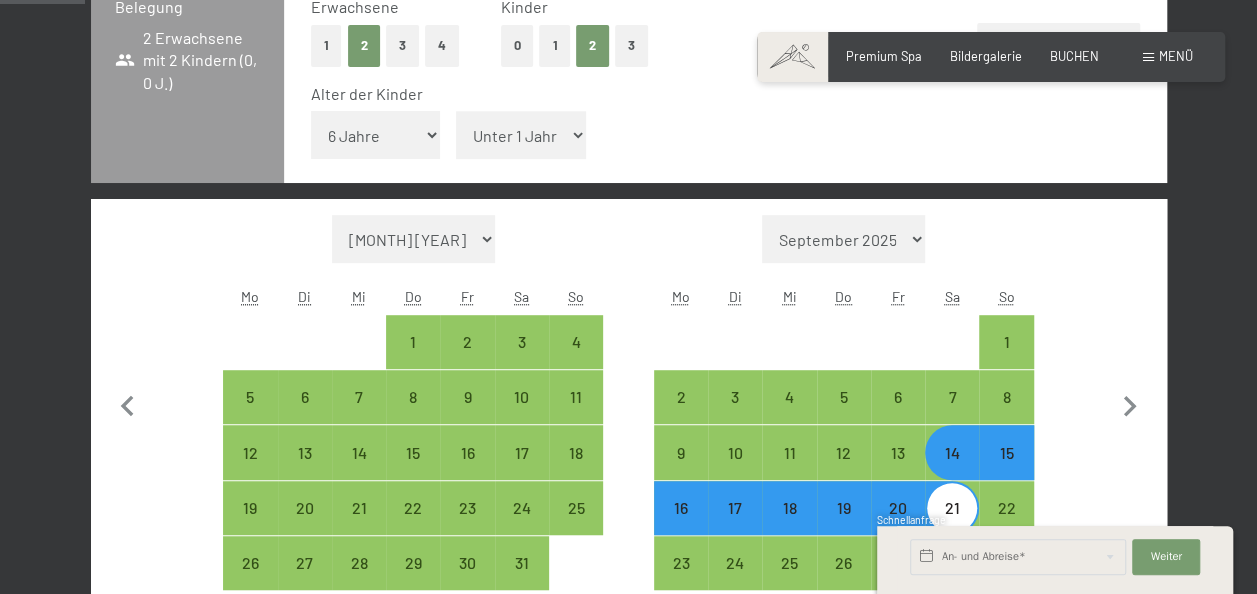 click on "Unter 1 Jahr 1 Jahr 2 Jahre 3 Jahre 4 Jahre 5 Jahre 6 Jahre 7 Jahre 8 Jahre 9 Jahre 10 Jahre 11 Jahre 12 Jahre 13 Jahre 14 Jahre 15 Jahre 16 Jahre 17 Jahre" at bounding box center (376, 135) 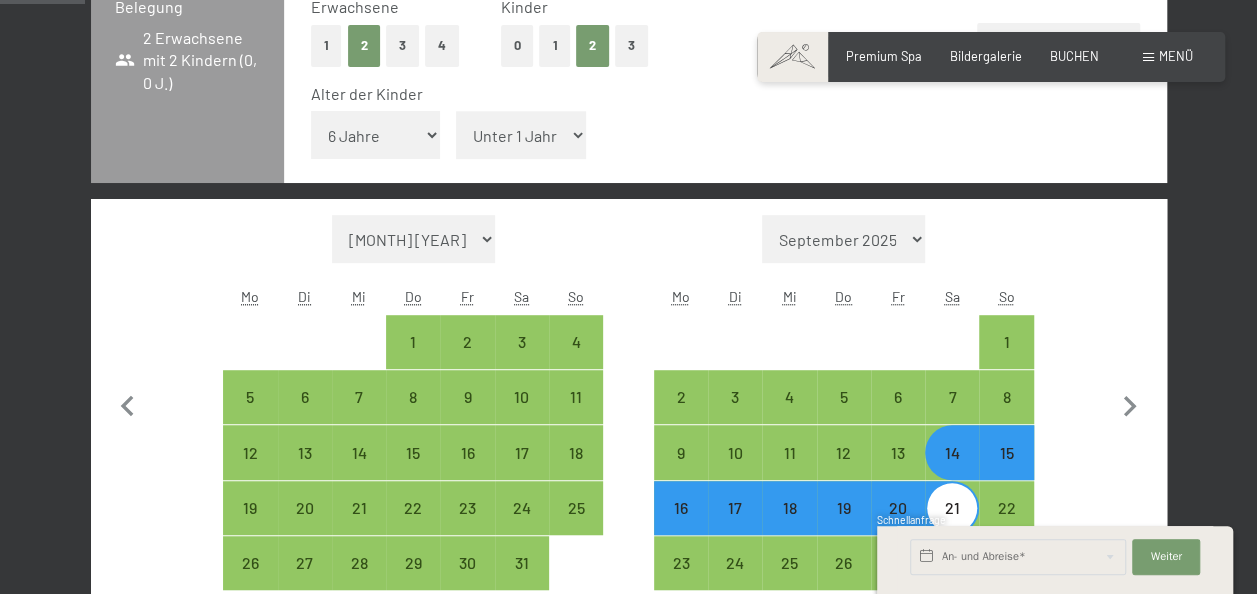 select on "[YEAR]-[MONTH]-[DAY]" 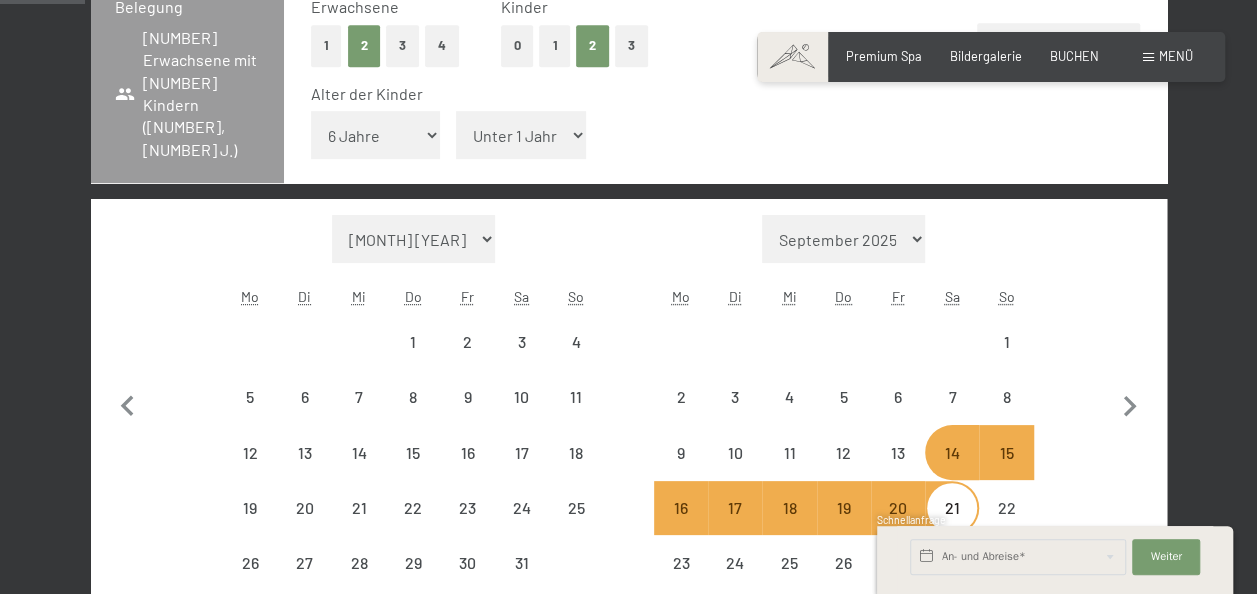 select on "[YEAR]-[MONTH]-[DAY]" 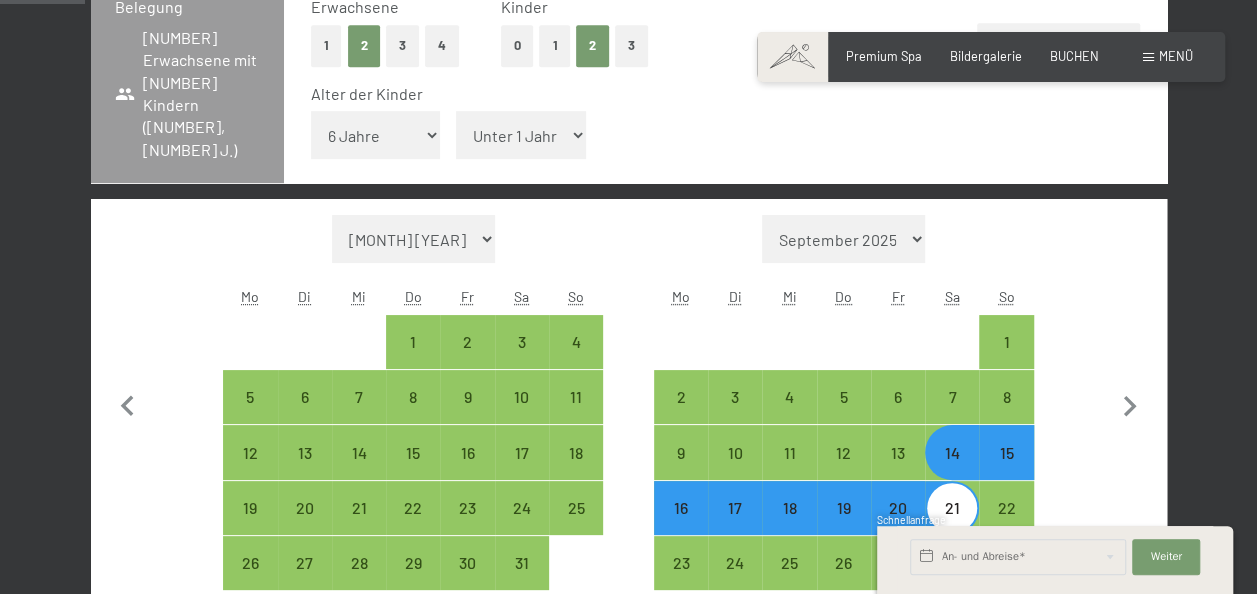 click on "Unter 1 Jahr 1 Jahr 2 Jahre 3 Jahre 4 Jahre 5 Jahre 6 Jahre 7 Jahre 8 Jahre 9 Jahre 10 Jahre 11 Jahre 12 Jahre 13 Jahre 14 Jahre 15 Jahre 16 Jahre 17 Jahre" at bounding box center [521, 135] 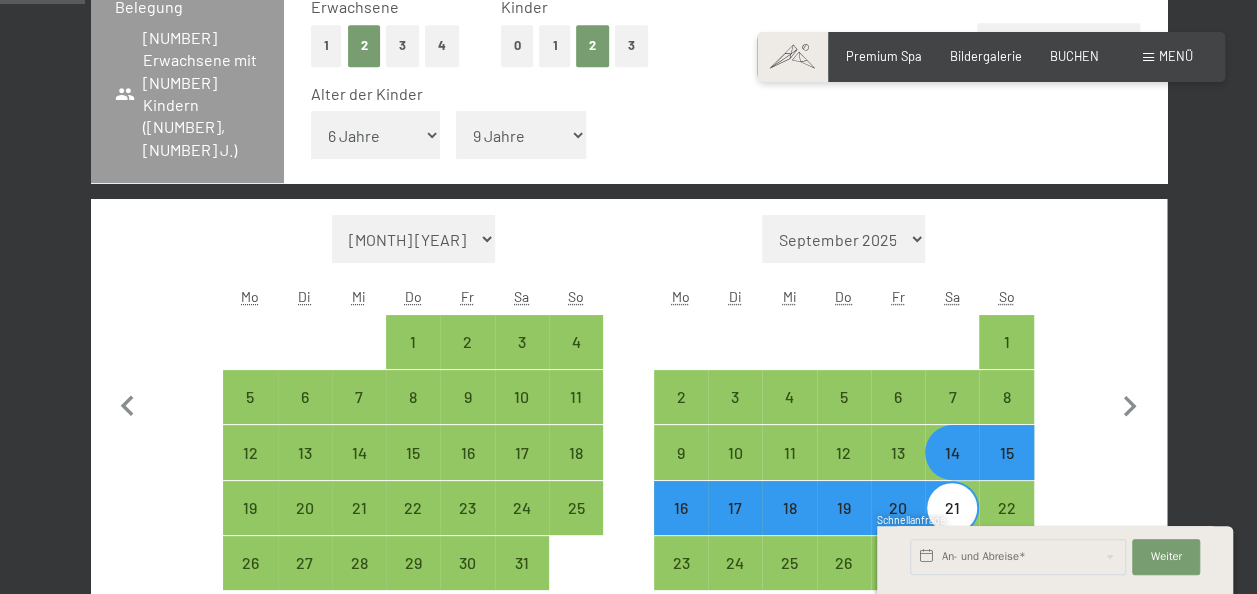 click on "Unter 1 Jahr 1 Jahr 2 Jahre 3 Jahre 4 Jahre 5 Jahre 6 Jahre 7 Jahre 8 Jahre 9 Jahre 10 Jahre 11 Jahre 12 Jahre 13 Jahre 14 Jahre 15 Jahre 16 Jahre 17 Jahre" at bounding box center (521, 135) 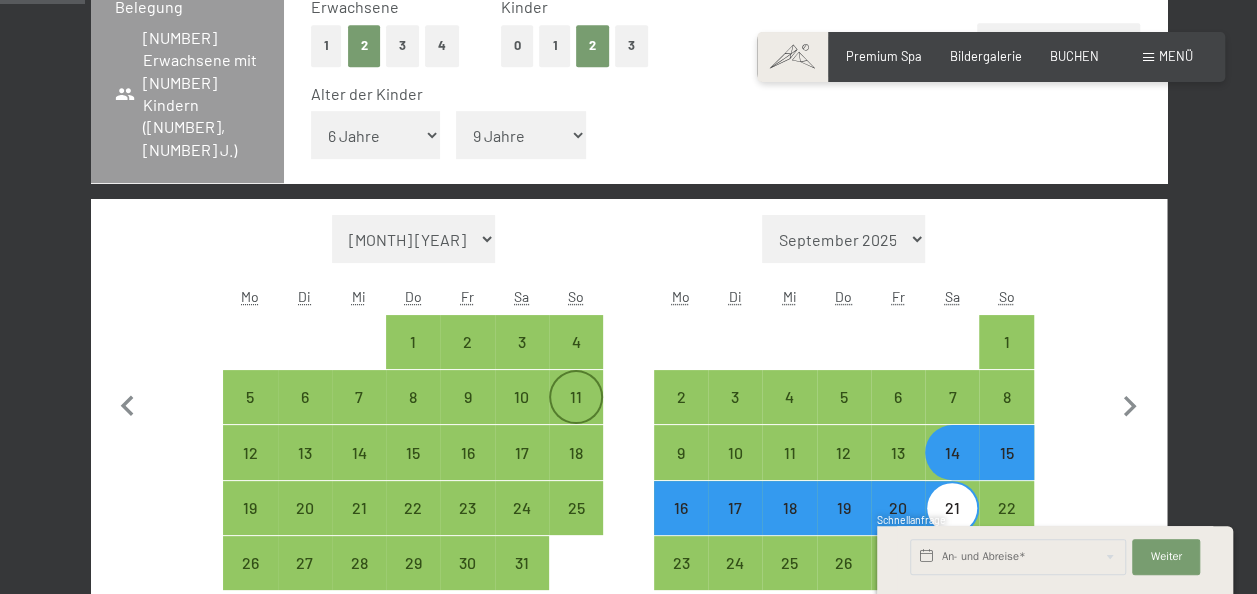 select on "[YEAR]-[MONTH]-[DAY]" 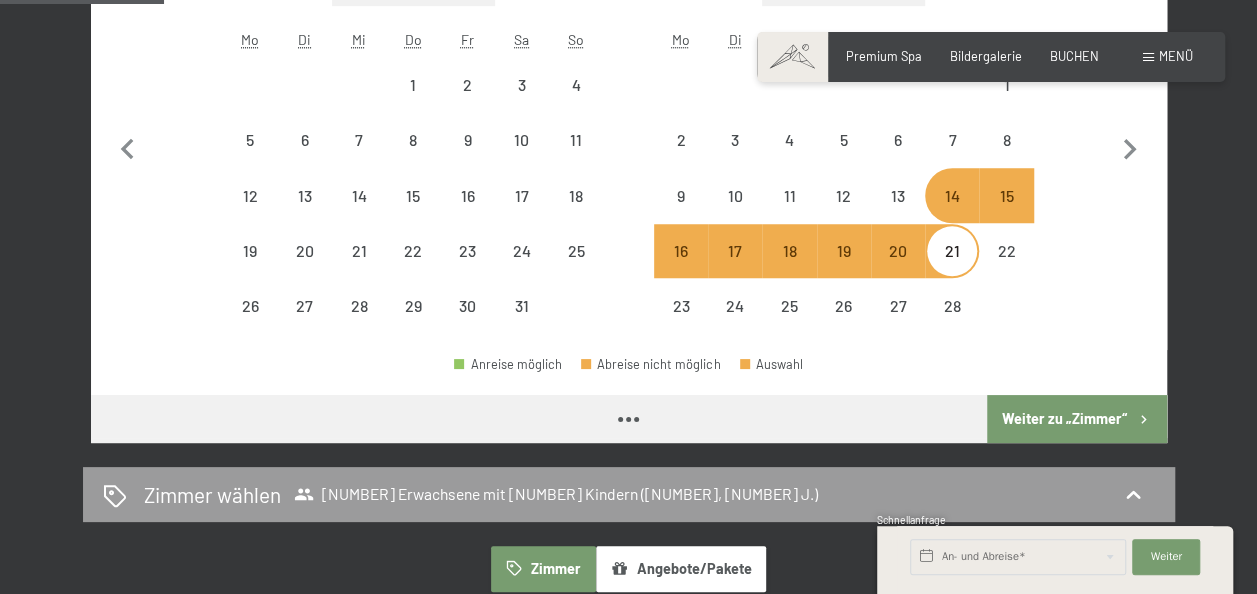 scroll, scrollTop: 728, scrollLeft: 0, axis: vertical 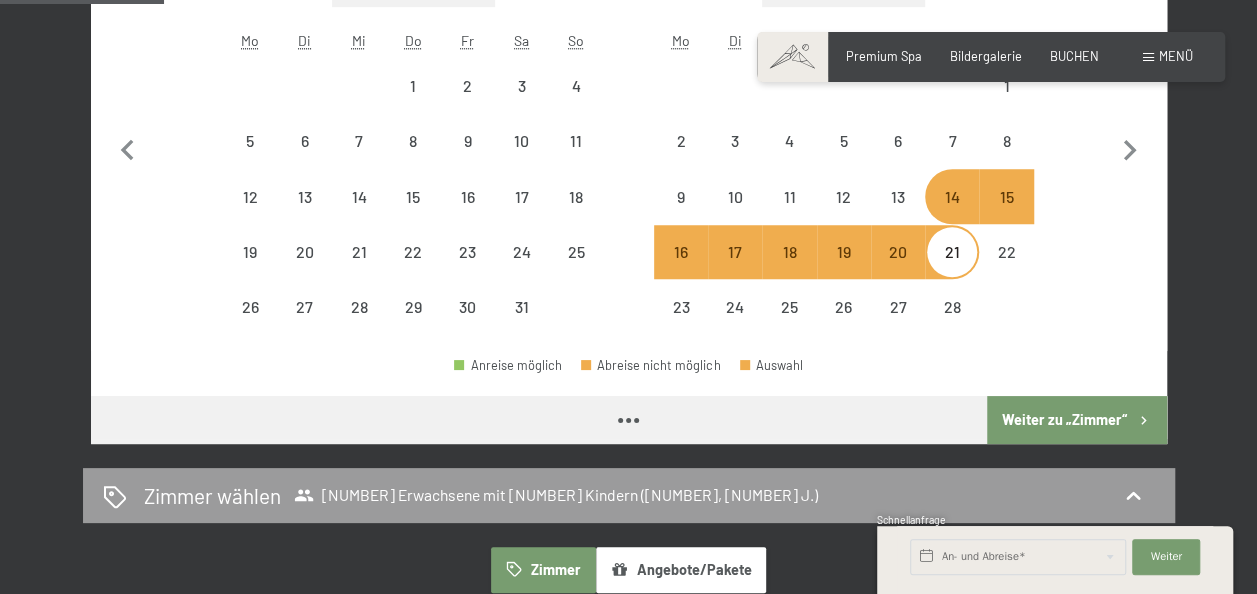 select on "[YEAR]-[MONTH]-[DAY]" 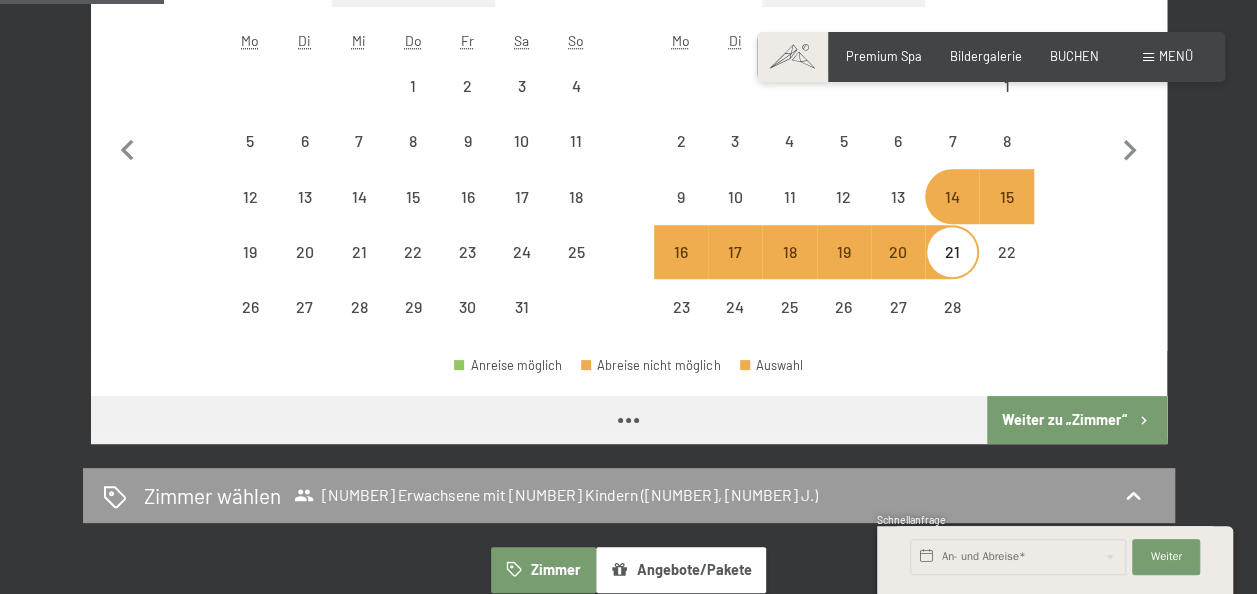 select on "[YEAR]-[MONTH]-[DAY]" 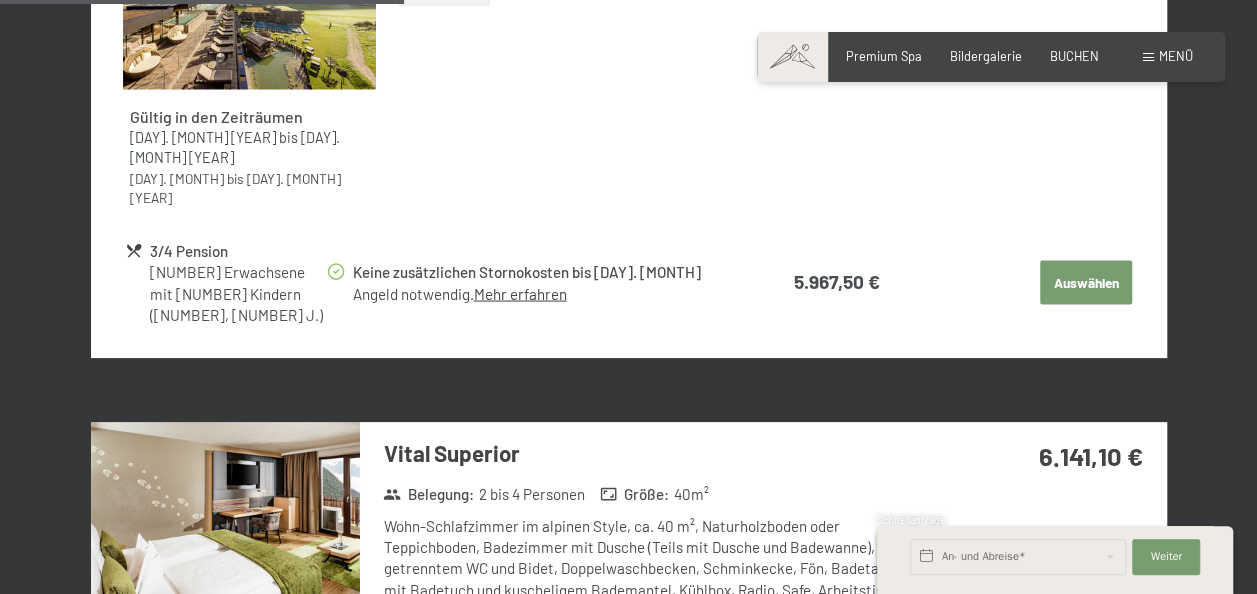 scroll, scrollTop: 1792, scrollLeft: 0, axis: vertical 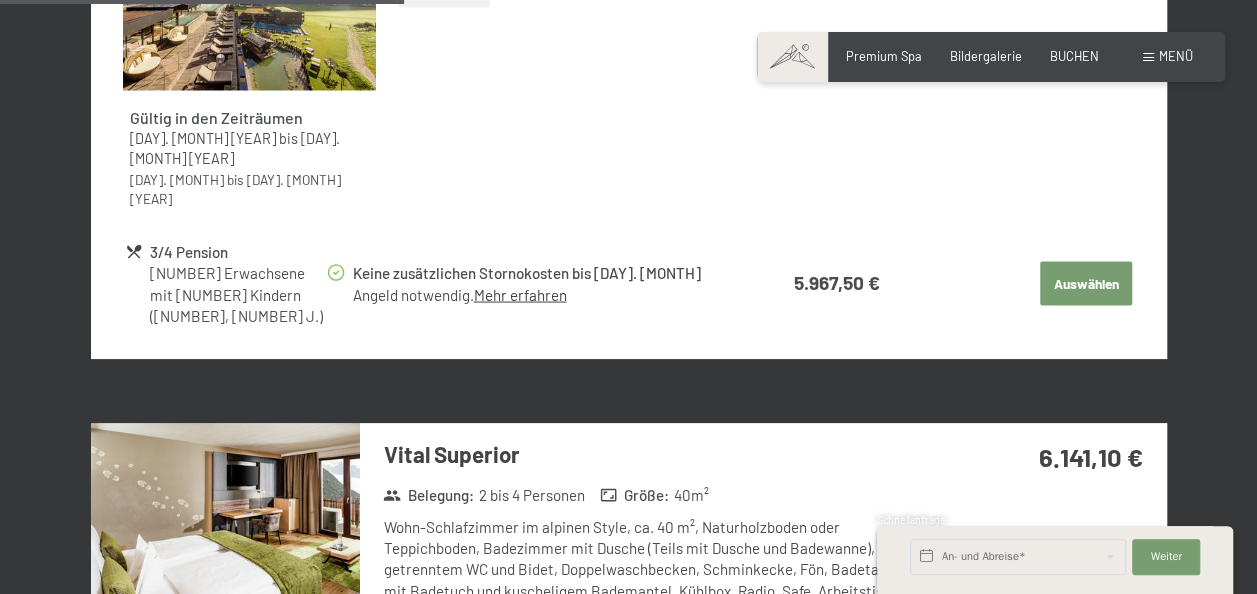 click on "Junior Belegung : [NUMBER] bis [NUMBER] Personen Größe : [NUMBER] m² Wohn-Schlafzimmer mit ca. [NUMBER] m², Naturholzboden, Badezimmer mit Dusche, Bidet, getrenntem WC, Doppelwaschbecken, Schminkspiegel, Fön, Badetasche mit Badetuch und kuscheligem Bademantel, Kühlbox, Radio, Safe, Arbeitstisch, gemütliche Couchecke, Flat-TV, Telefon, Lift, W-Lan, Balkon, Garagenabstellplatz. Nichtraucher. Keine Haustiere erlaubt. Details 5.967,50 € Wochenangebot - Top Angebot 5.967,50 € Gültig in den Zeiträumen 26. Juli 2025 bis 12. April 2026 9. Mai bis 23. Dezember 2026 Wochenangebot - Top Angebot Details 3/4 Pension 2 Erwachsene mit 2 Kindern (6, 9 J.) Keine zusätzlichen Stornokosten bis 25. Januar Angeld notwendig. Mehr erfahren 5.967,50 € Auswählen Wochenangebot - Top Angebot 5.967,50 € 3/4 Pension 2 Erwachsene mit 2 Kindern (6, 9 J.) Keine zusätzlichen Stornokosten bis 25. Januar Angeld notwendig. Mehr erfahren 5.967,50 € Auswählen Angebot ab 5 Tage 6.119,40 € 3/4 Pension Mehr erfahren" at bounding box center (629, 1417) 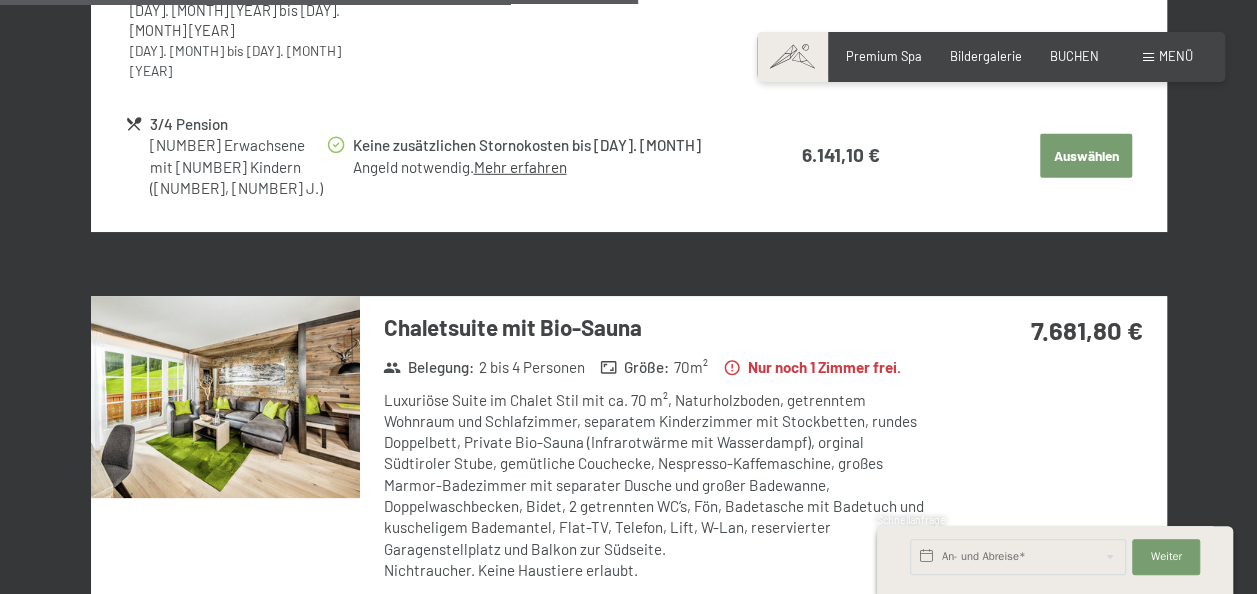 scroll, scrollTop: 2828, scrollLeft: 0, axis: vertical 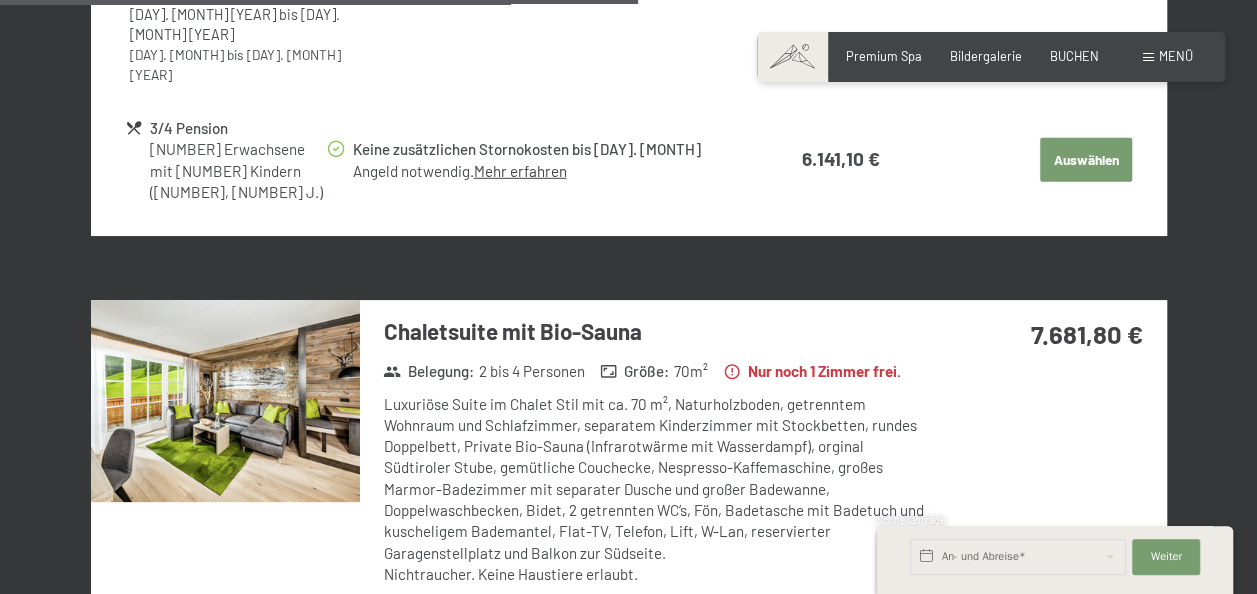click 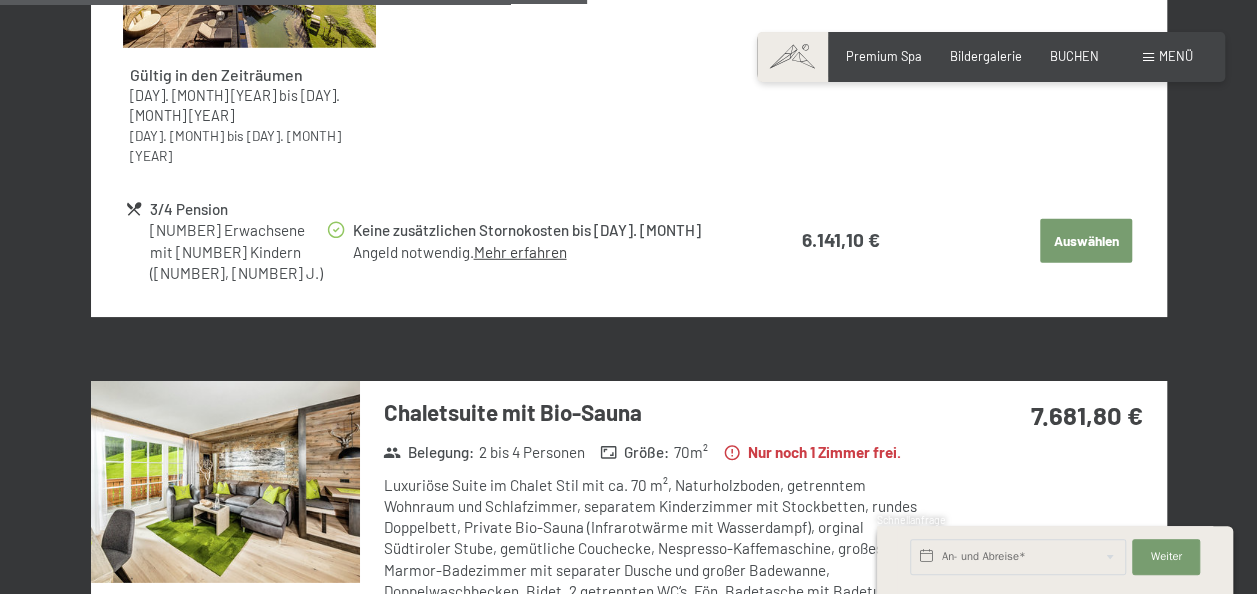 scroll, scrollTop: 2748, scrollLeft: 0, axis: vertical 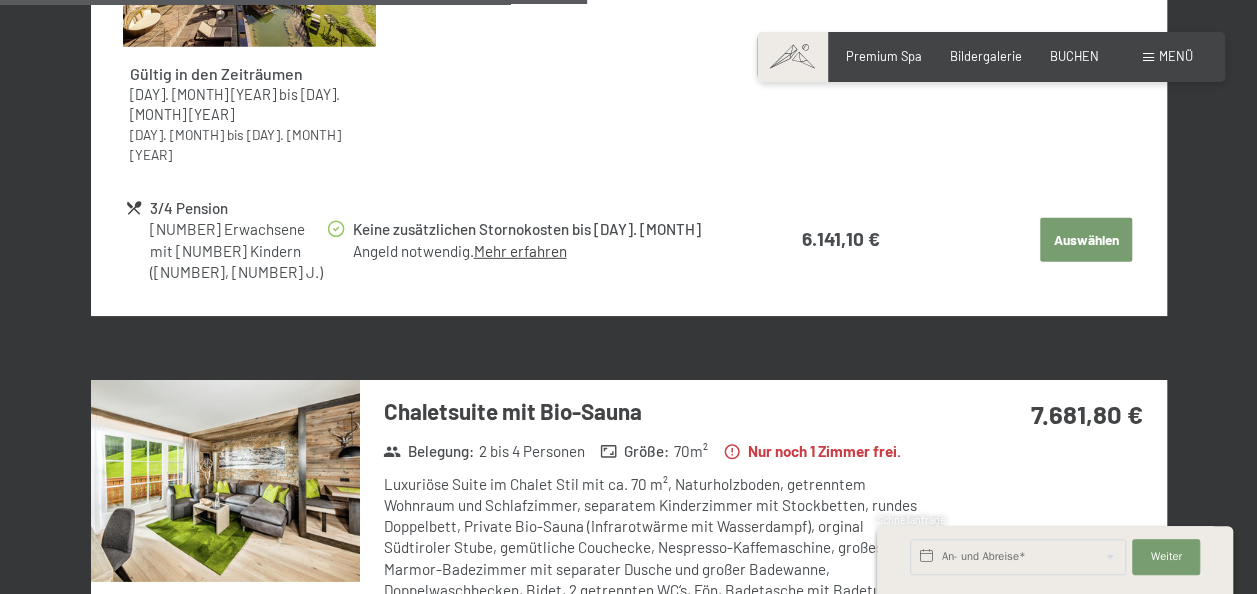 click at bounding box center [225, 481] 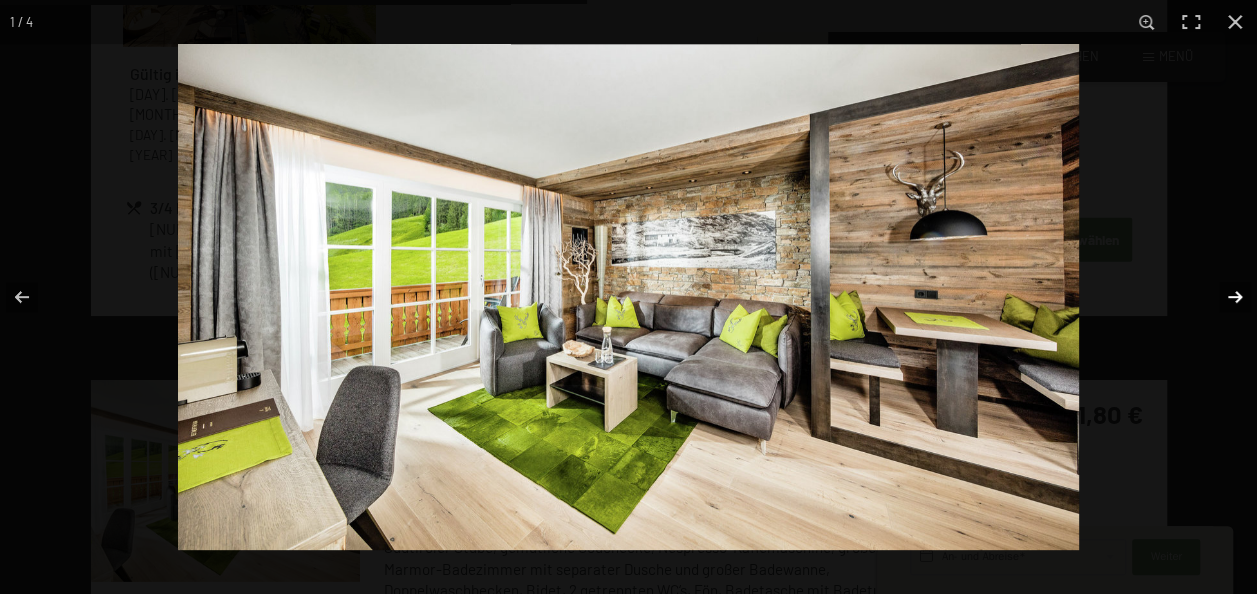 click at bounding box center (1222, 297) 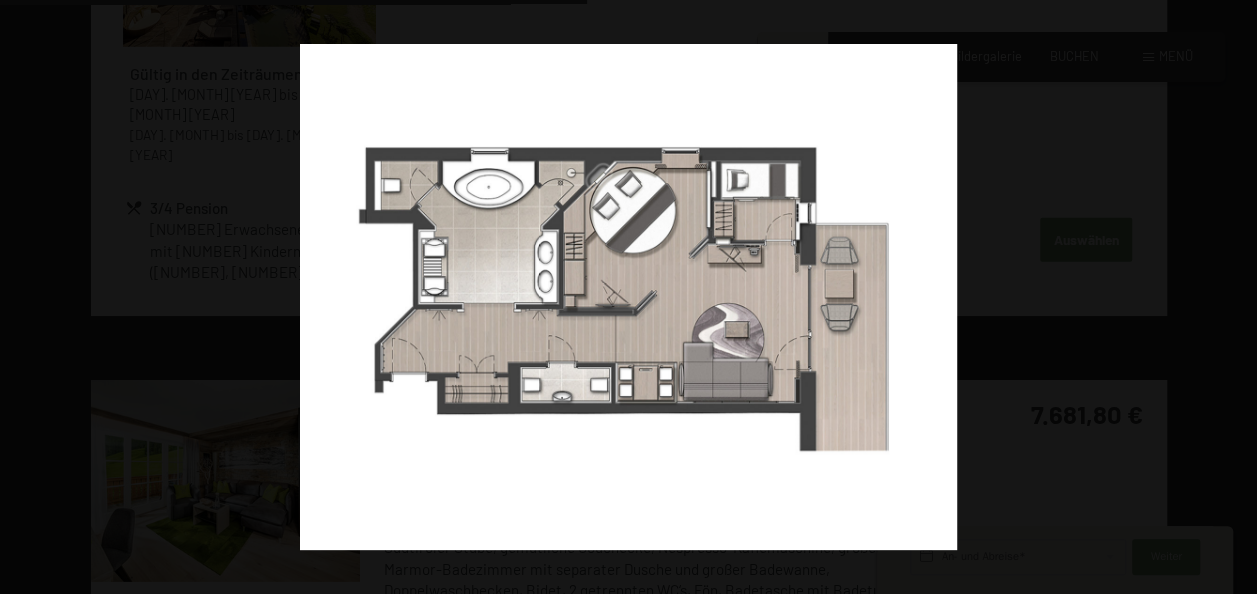 click at bounding box center (1222, 297) 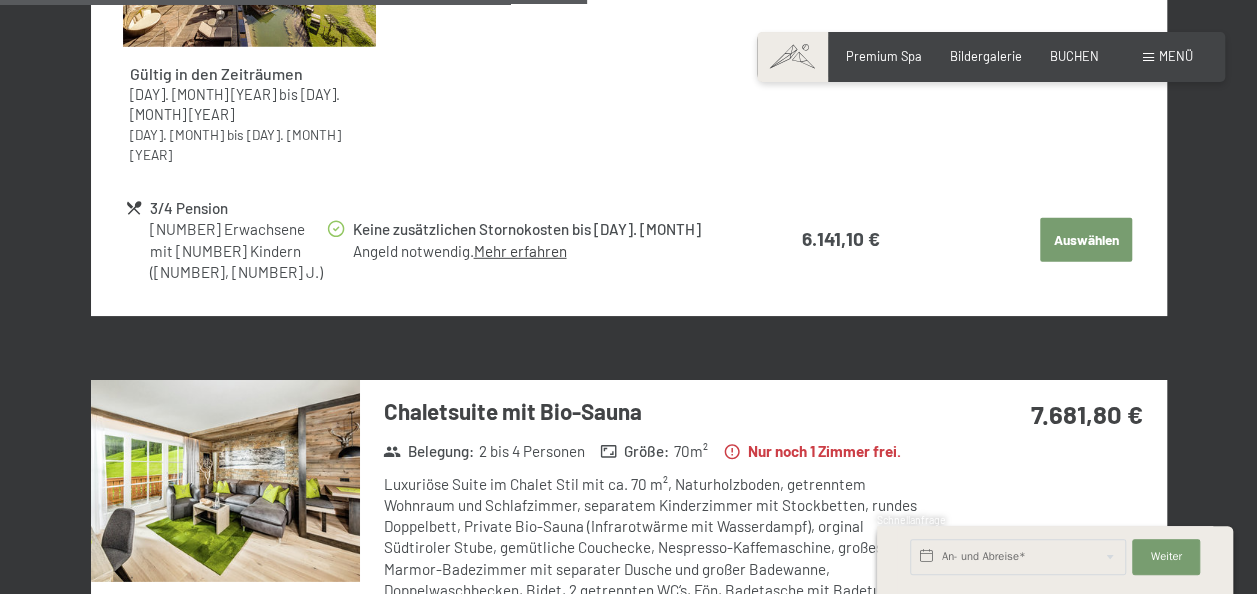 click at bounding box center [0, 0] 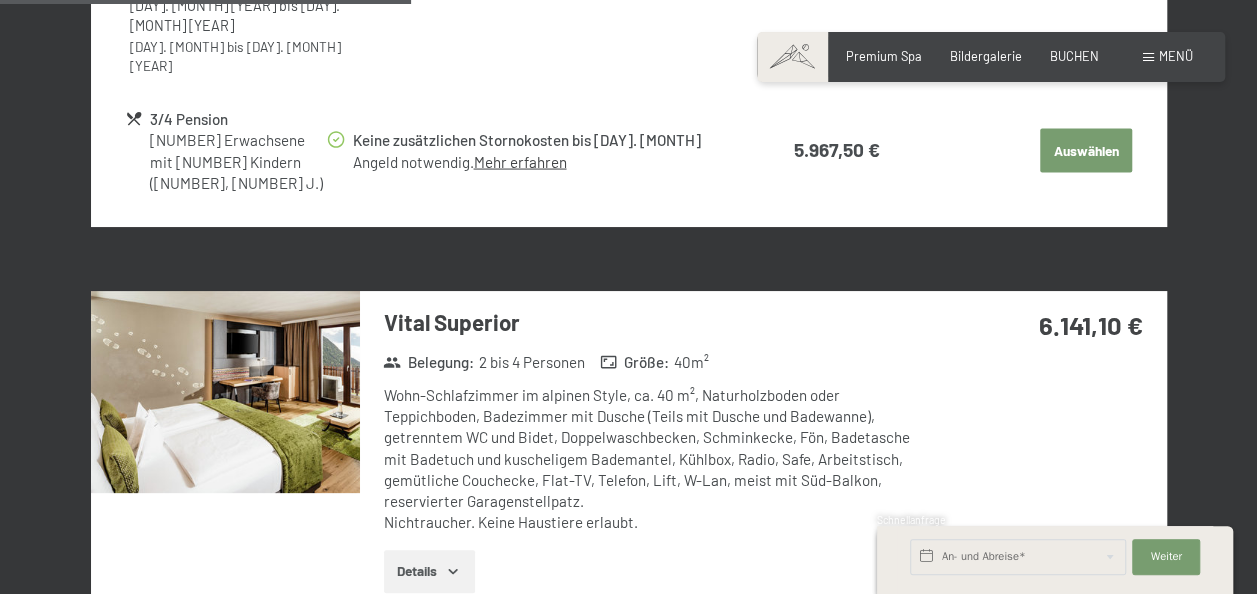 scroll, scrollTop: 1923, scrollLeft: 0, axis: vertical 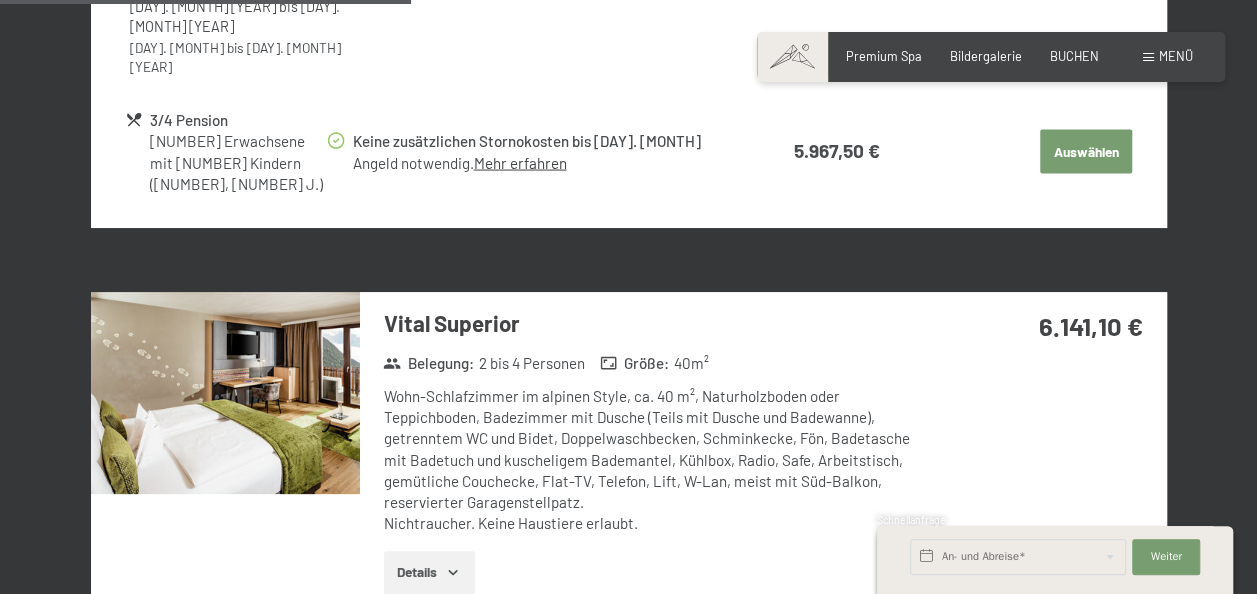 click at bounding box center [225, 393] 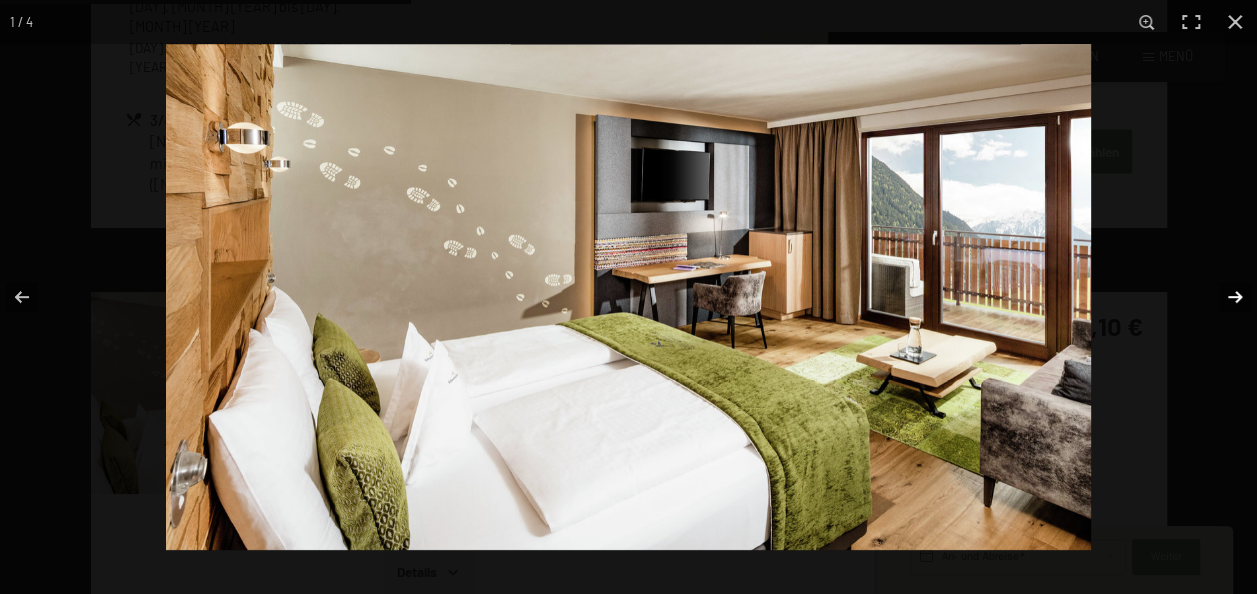 click at bounding box center (1222, 297) 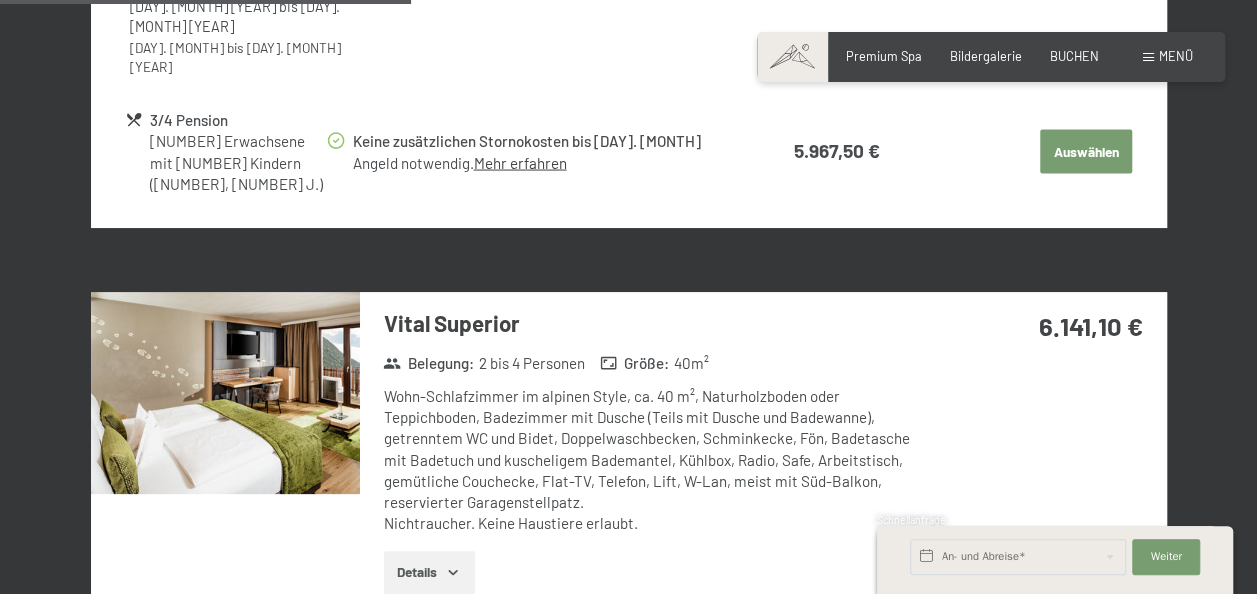 click at bounding box center [0, 0] 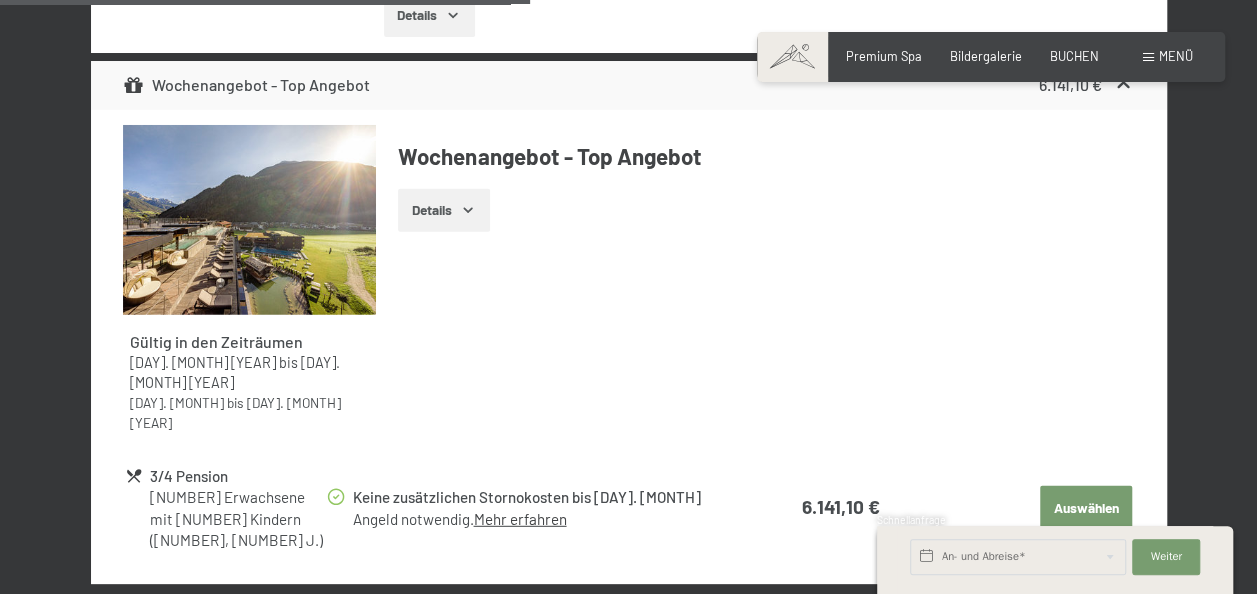 scroll, scrollTop: 2481, scrollLeft: 0, axis: vertical 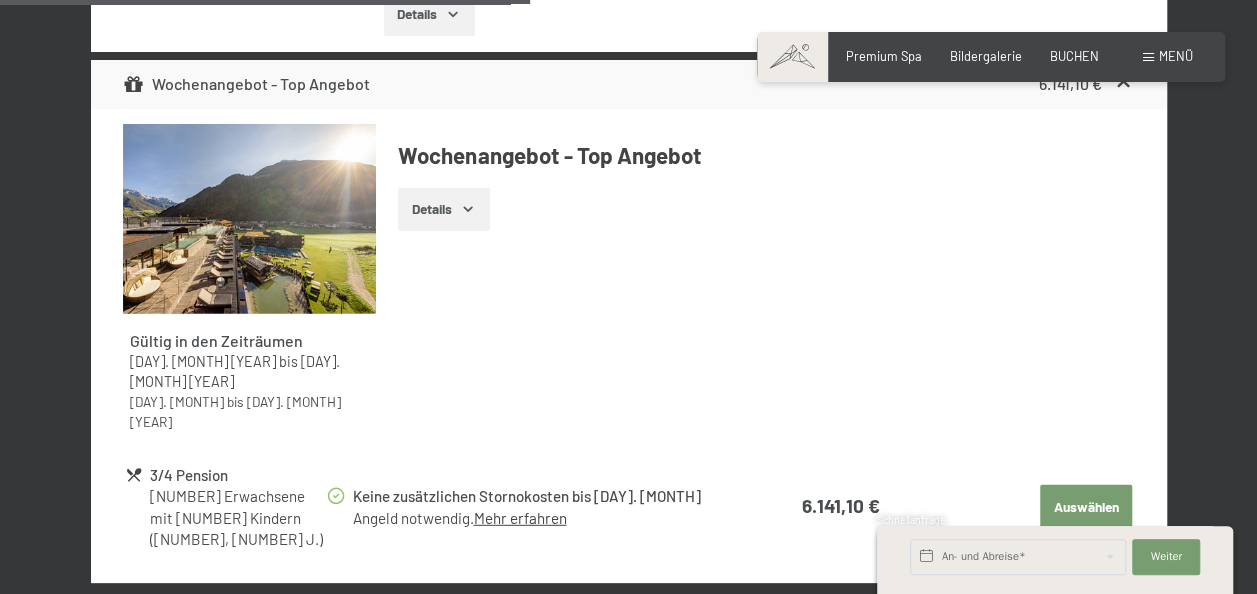 click on "Auswählen" at bounding box center (1086, -406) 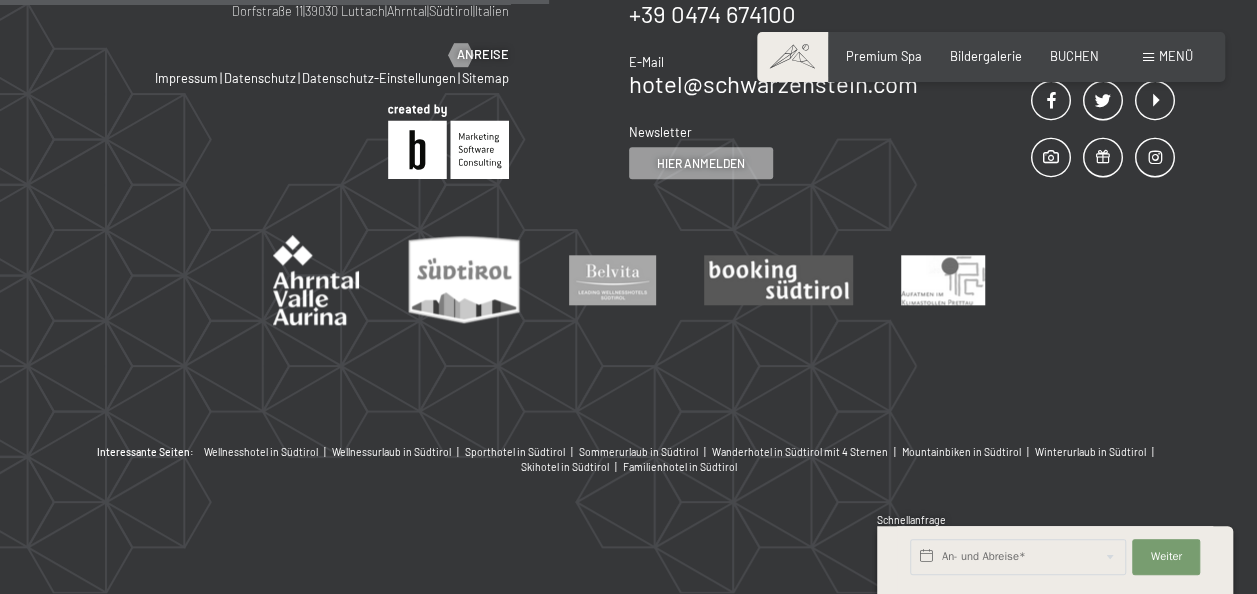 scroll, scrollTop: 382, scrollLeft: 0, axis: vertical 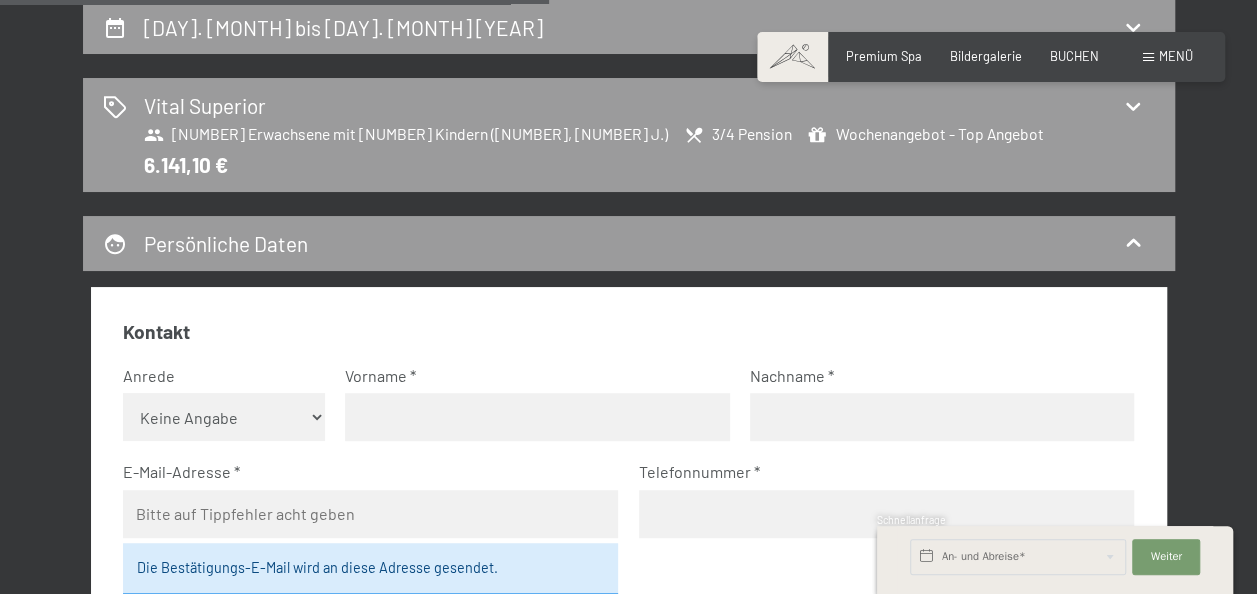 click on "Keine Angabe Frau Herr" at bounding box center [224, 417] 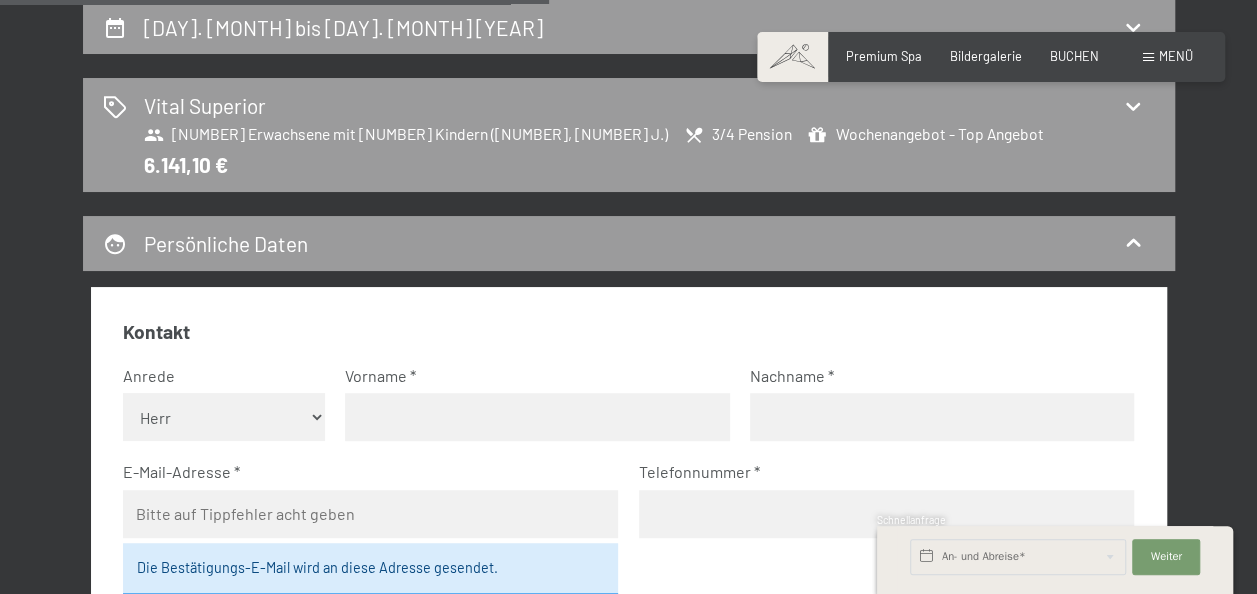 click on "Keine Angabe Frau Herr" at bounding box center (224, 417) 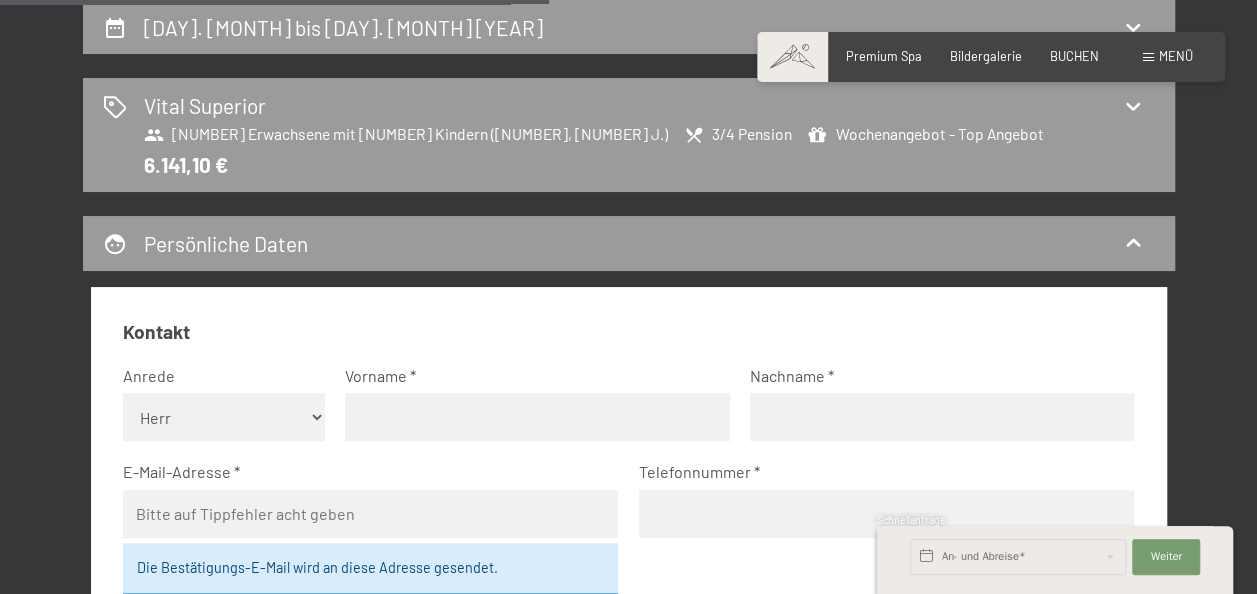 click at bounding box center [537, 417] 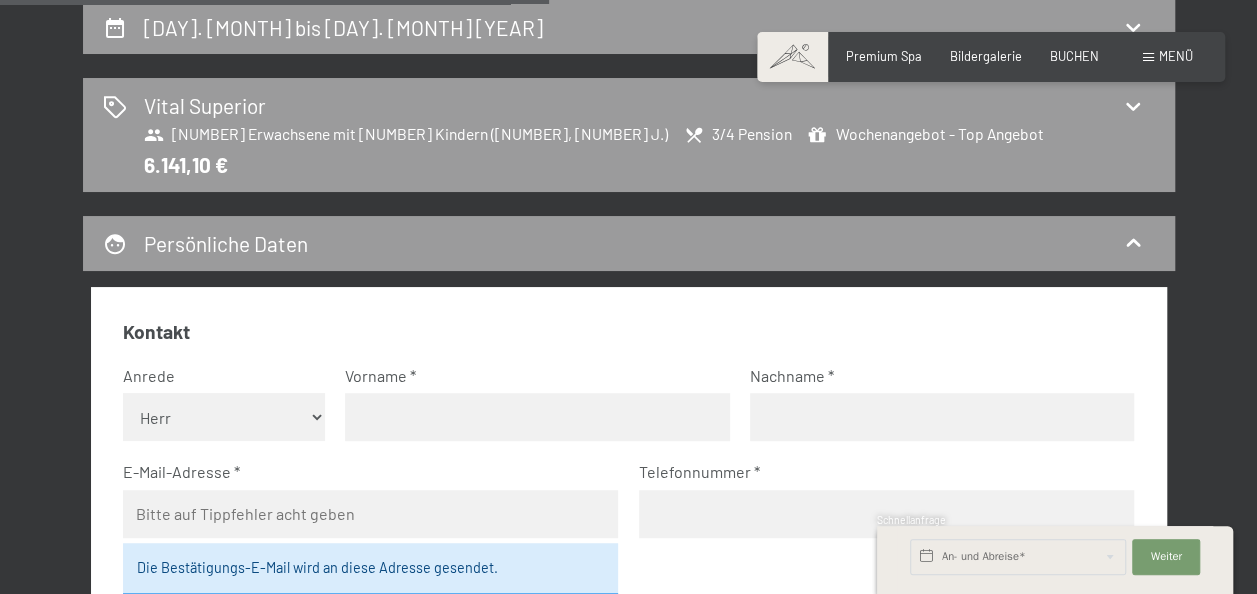 type on "[FIRST]" 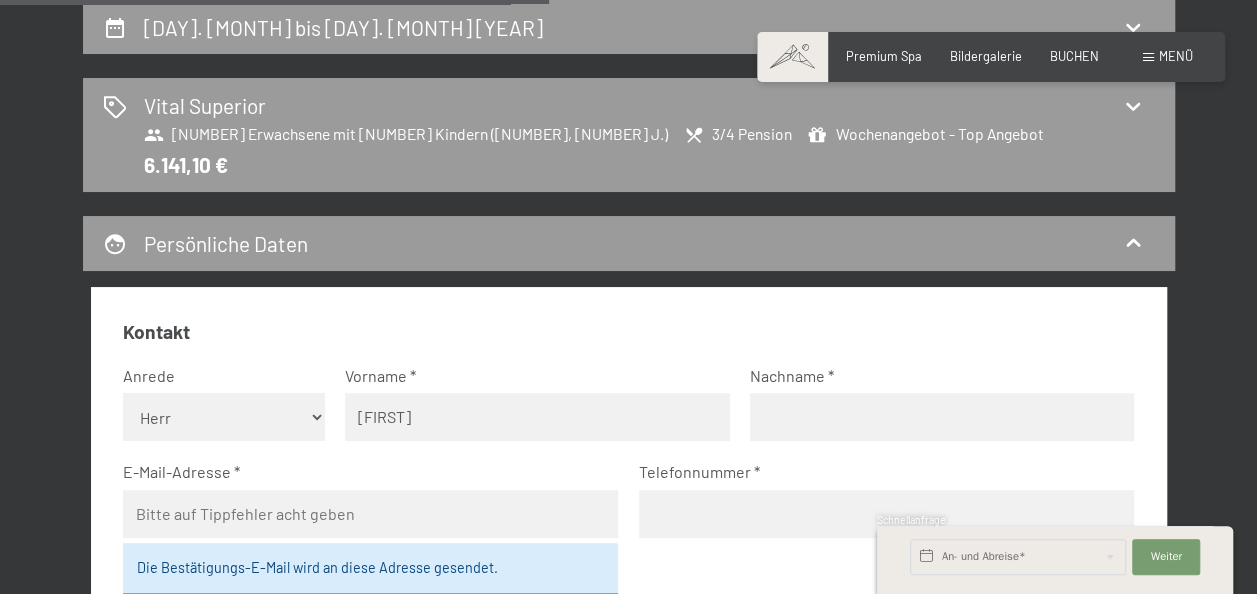 type on "[LAST]" 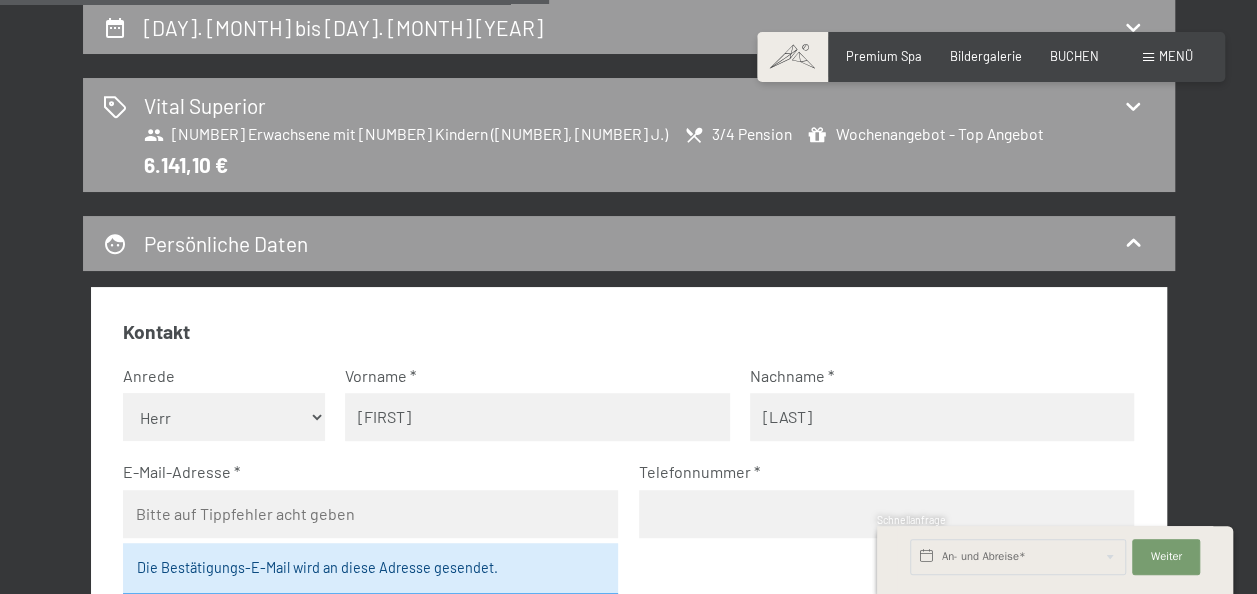 type on "[EMAIL]" 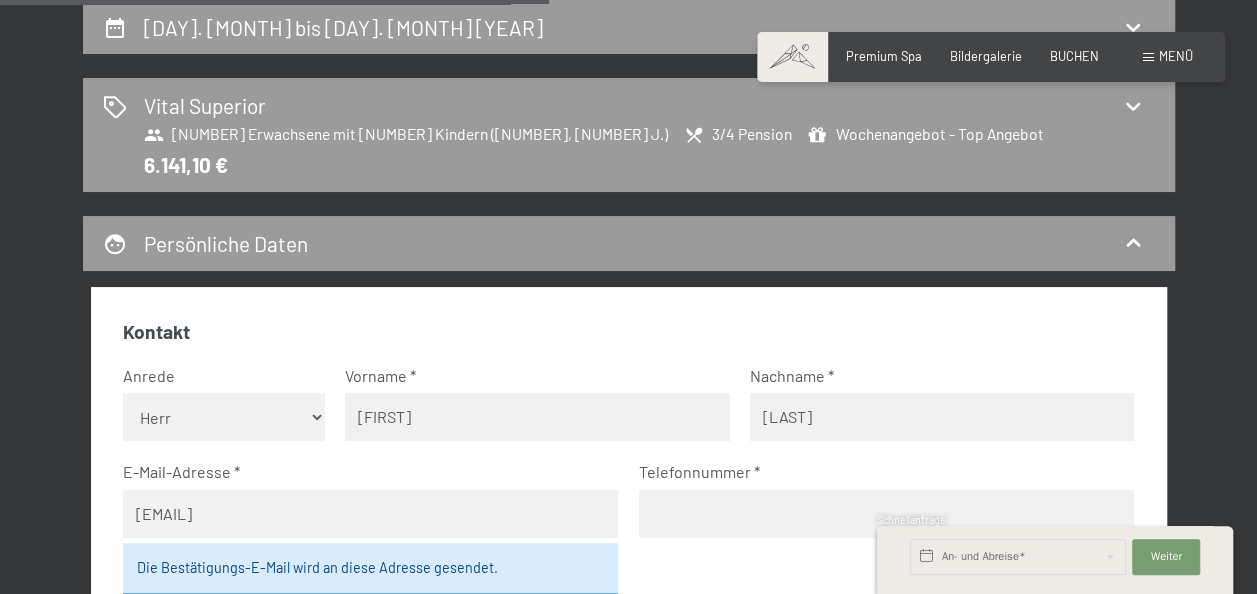 type on "[PHONE]" 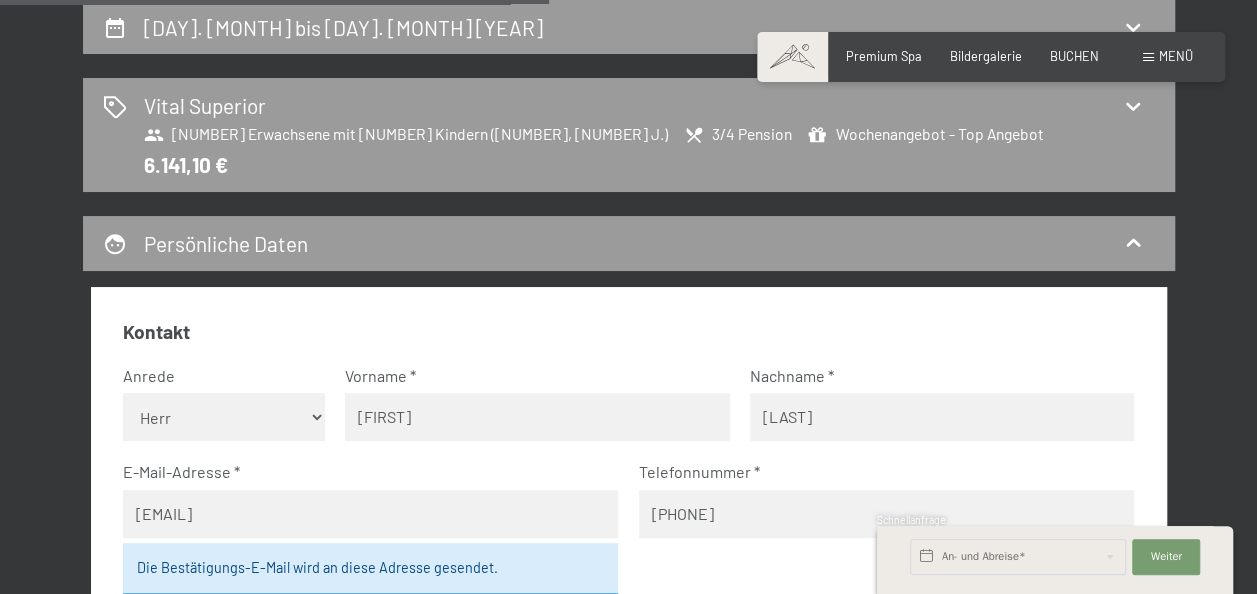 select on "[COUNTRY]" 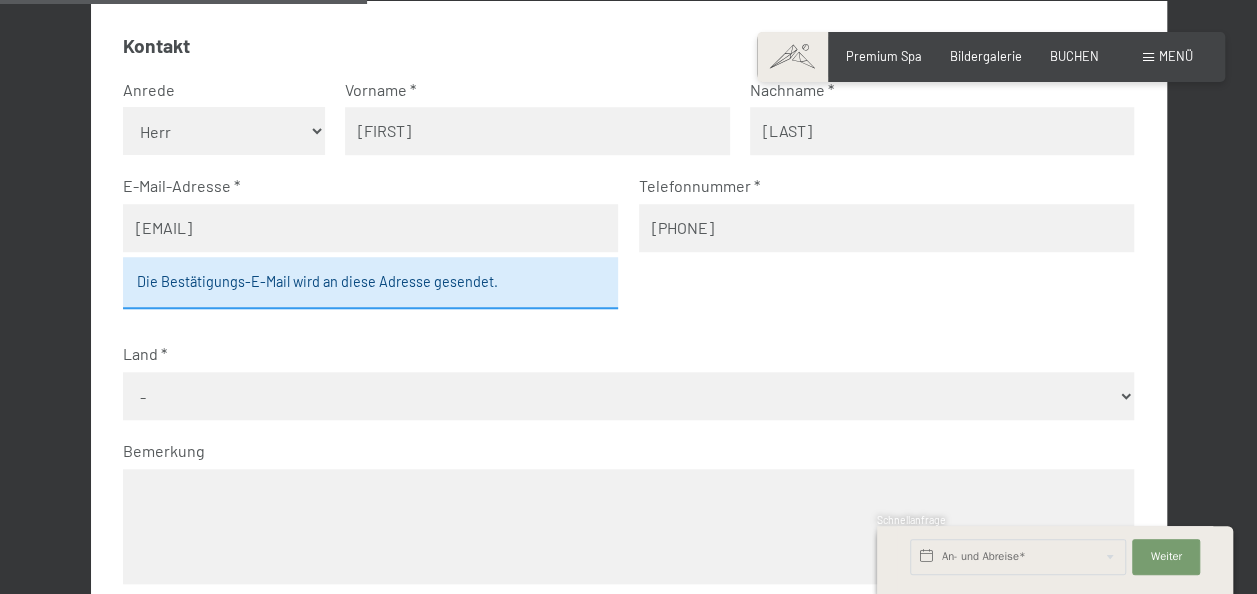scroll, scrollTop: 690, scrollLeft: 0, axis: vertical 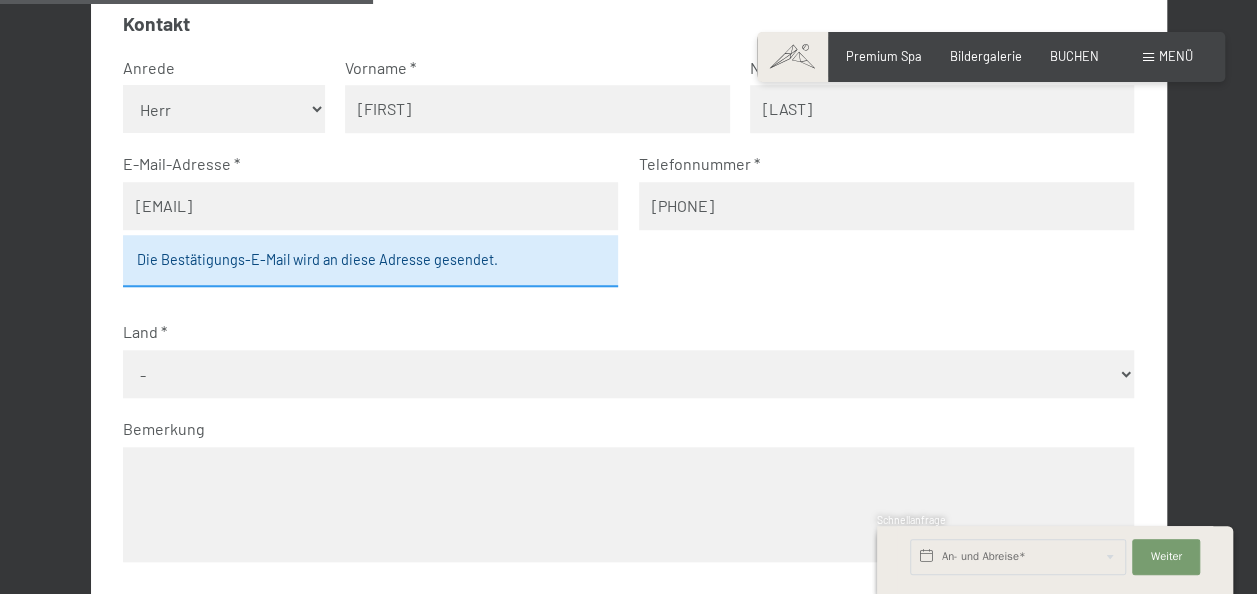 click on "Die Bestätigungs-E-Mail wird an diese Adresse gesendet." at bounding box center [371, 261] 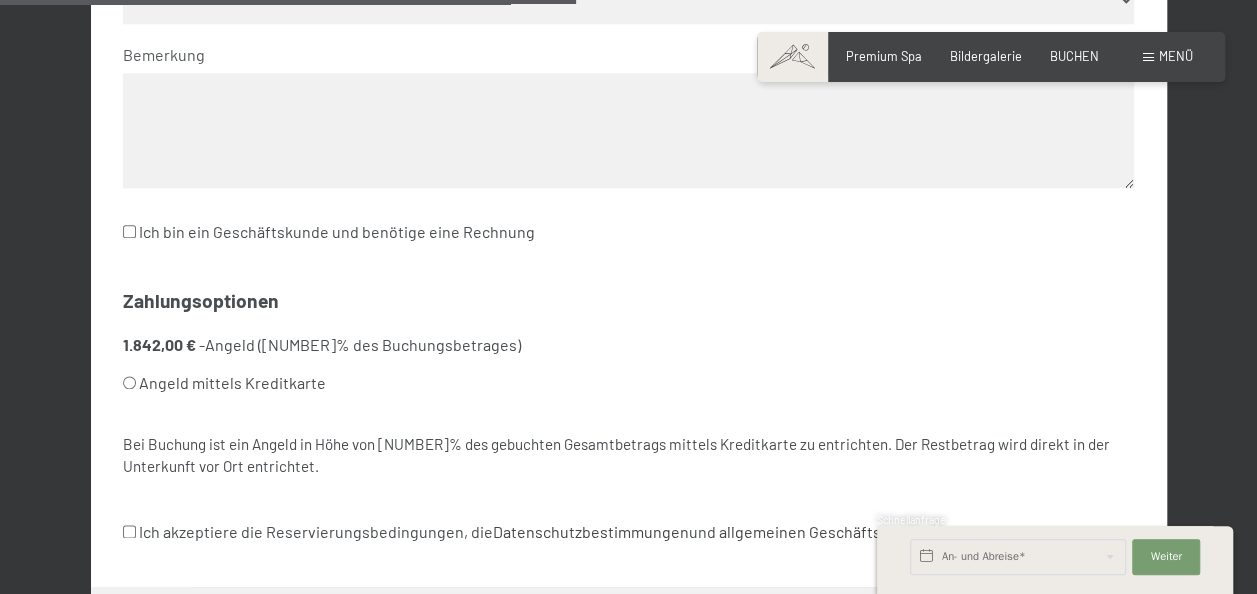 scroll, scrollTop: 1066, scrollLeft: 0, axis: vertical 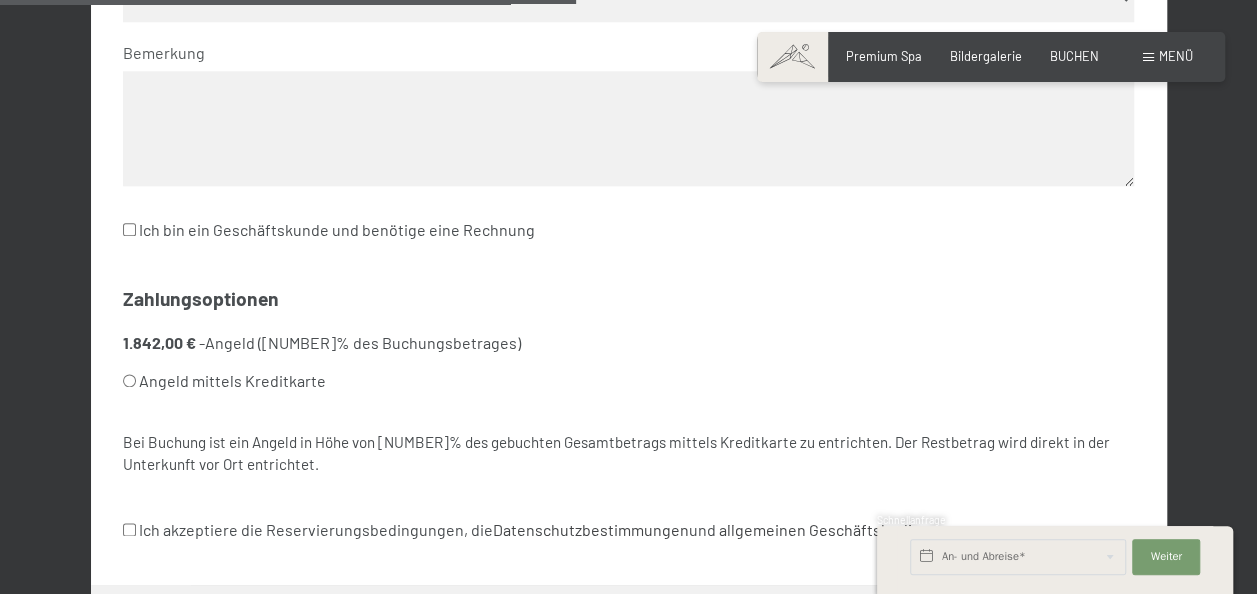 click on "Angeld mittels Kreditkarte" at bounding box center [129, 380] 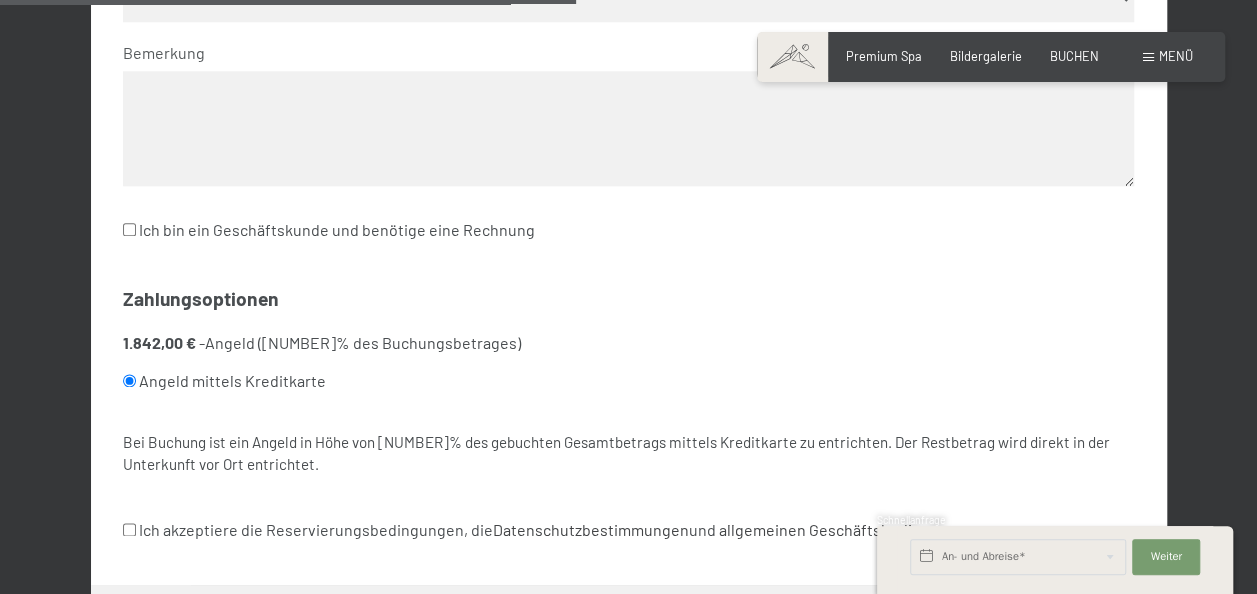 radio on "true" 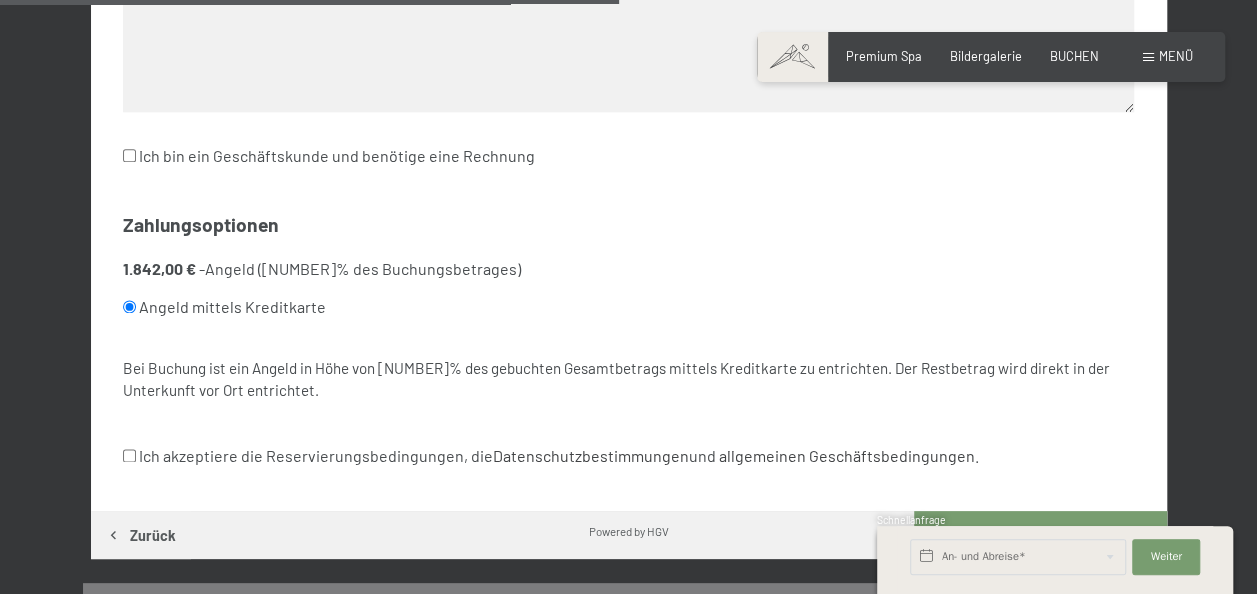scroll, scrollTop: 1148, scrollLeft: 0, axis: vertical 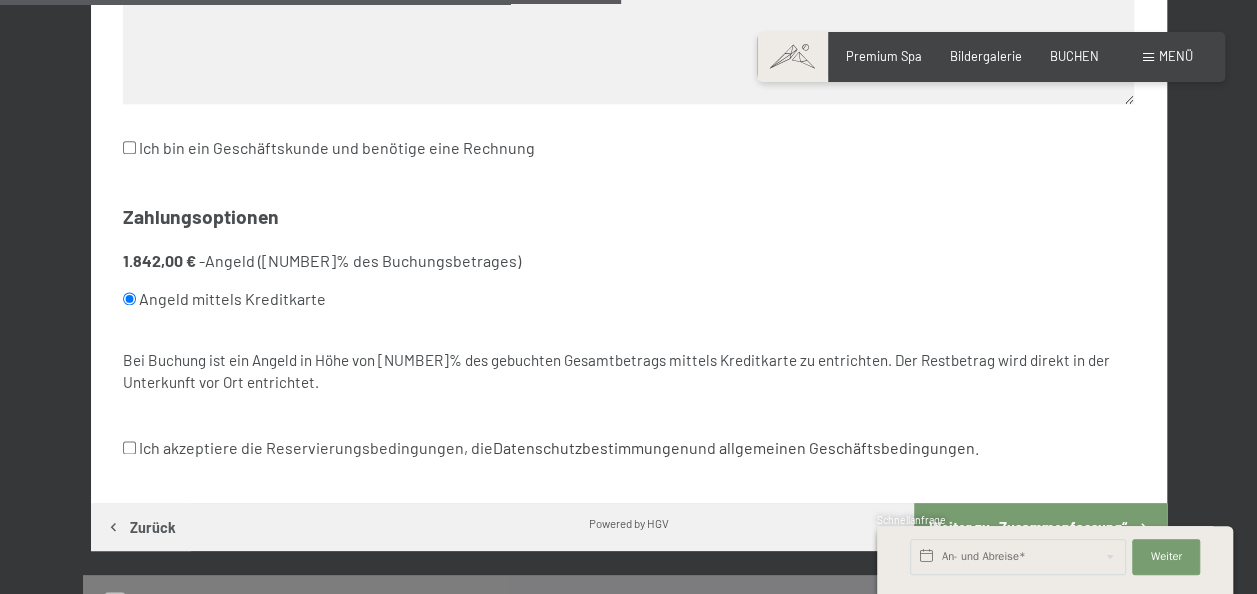 click on "Ich akzeptiere die Reservierungsbedingungen, die Datenschutzbestimmungen und allgemeinen Geschäftsbedingungen ." at bounding box center [129, 447] 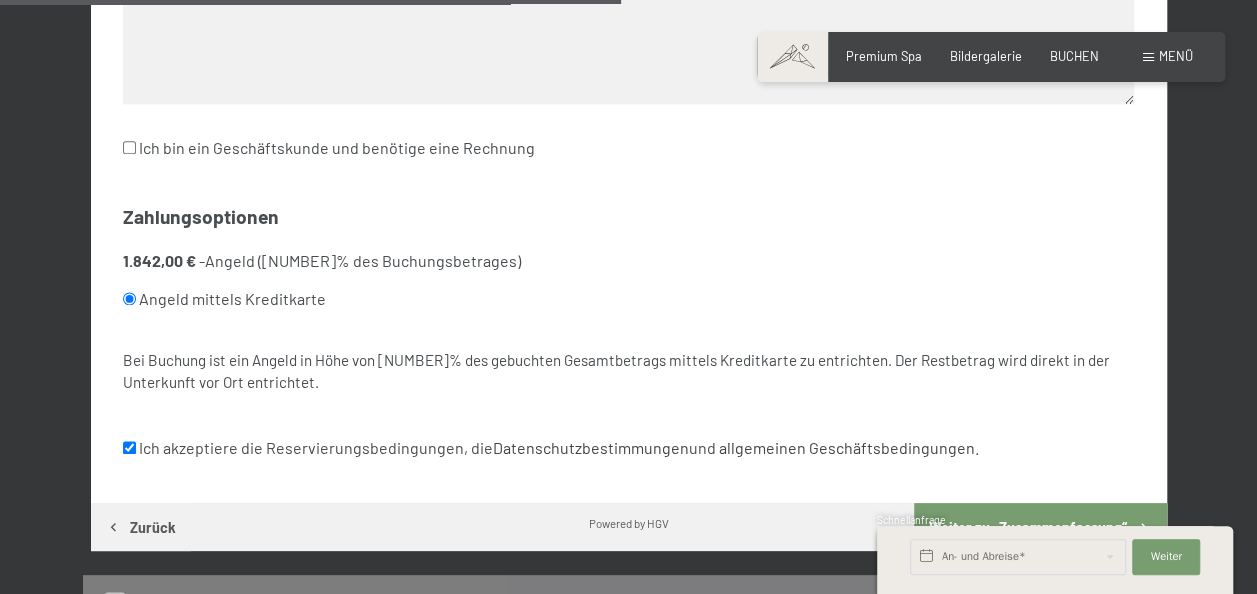 checkbox on "true" 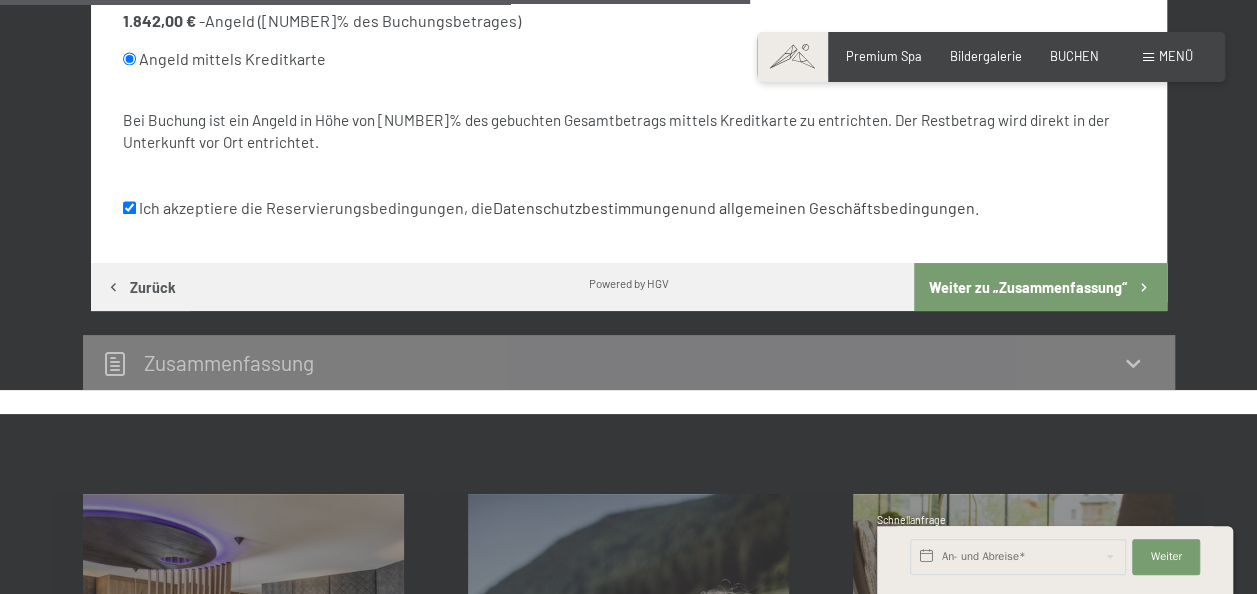 scroll, scrollTop: 1388, scrollLeft: 0, axis: vertical 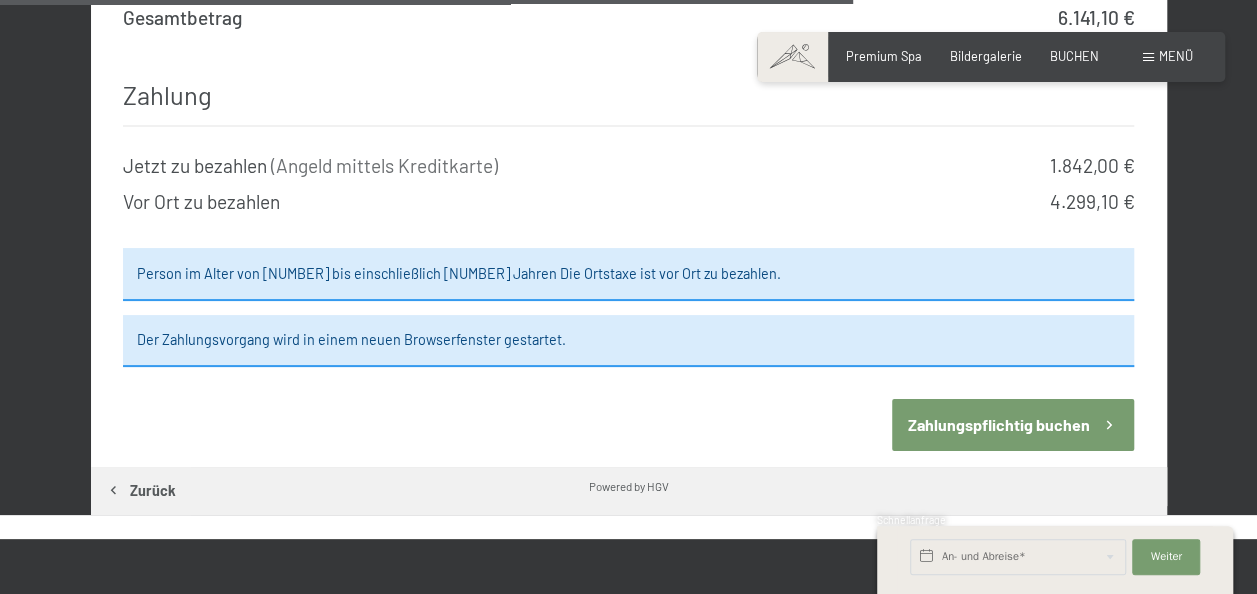 click on "Zahlungspflichtig buchen" at bounding box center [1013, 424] 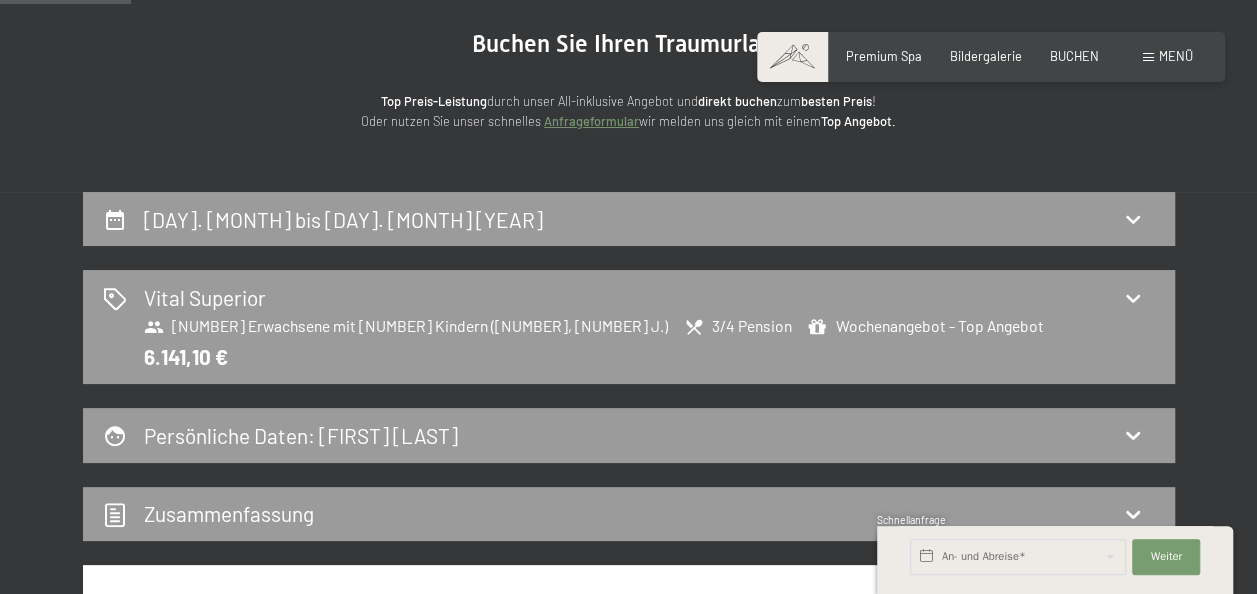 scroll, scrollTop: 188, scrollLeft: 0, axis: vertical 